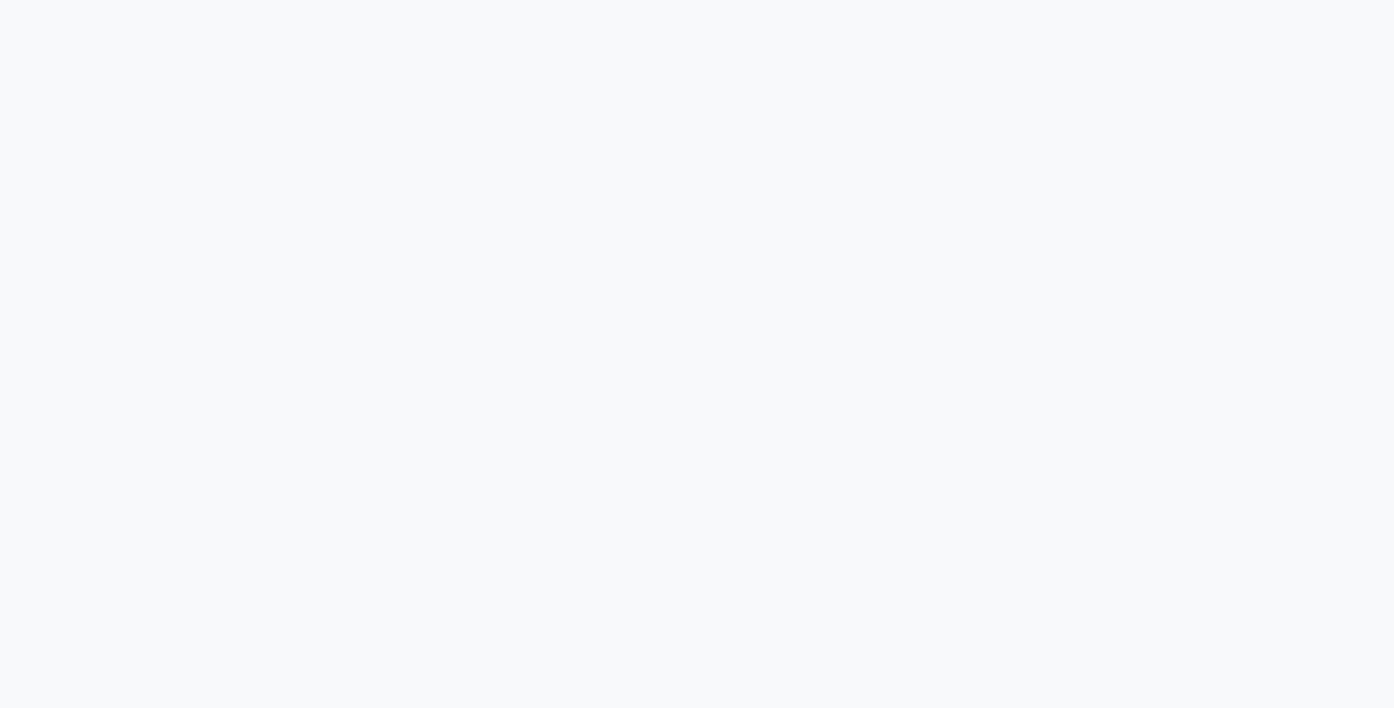 scroll, scrollTop: 0, scrollLeft: 0, axis: both 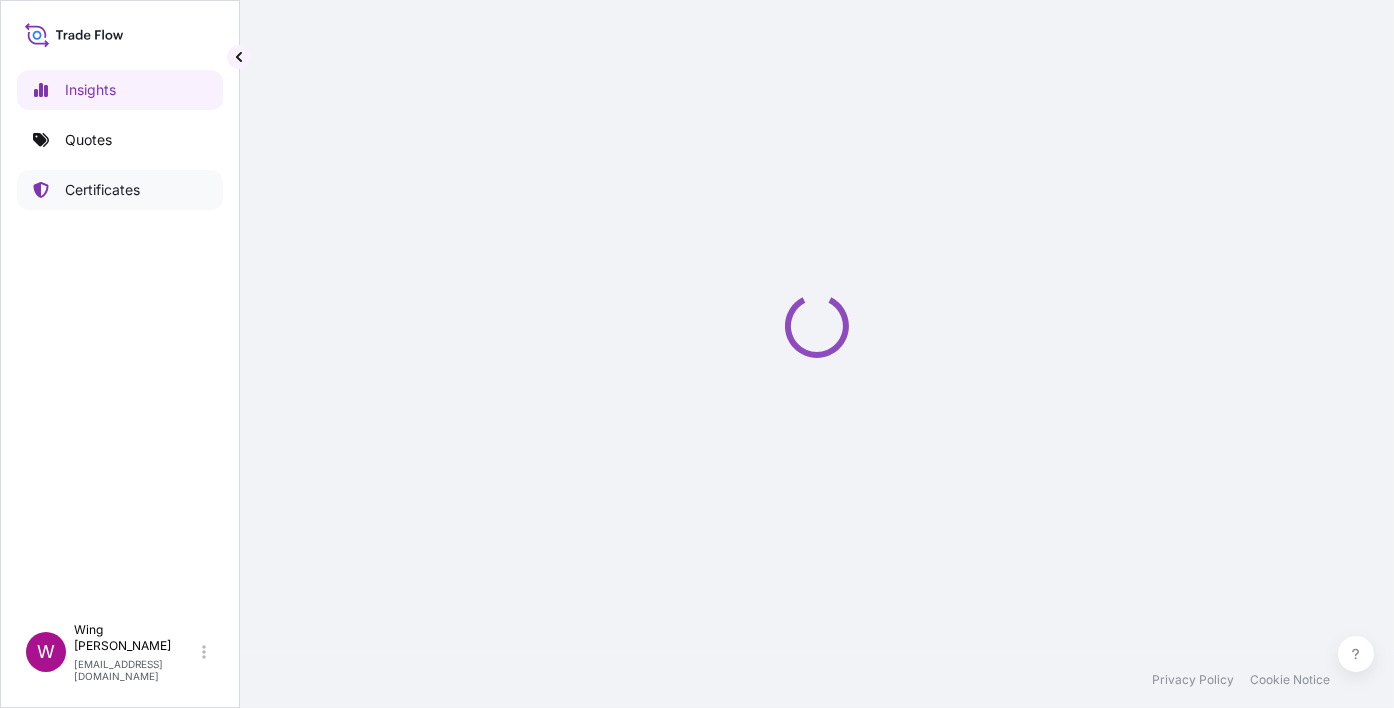 select on "2025" 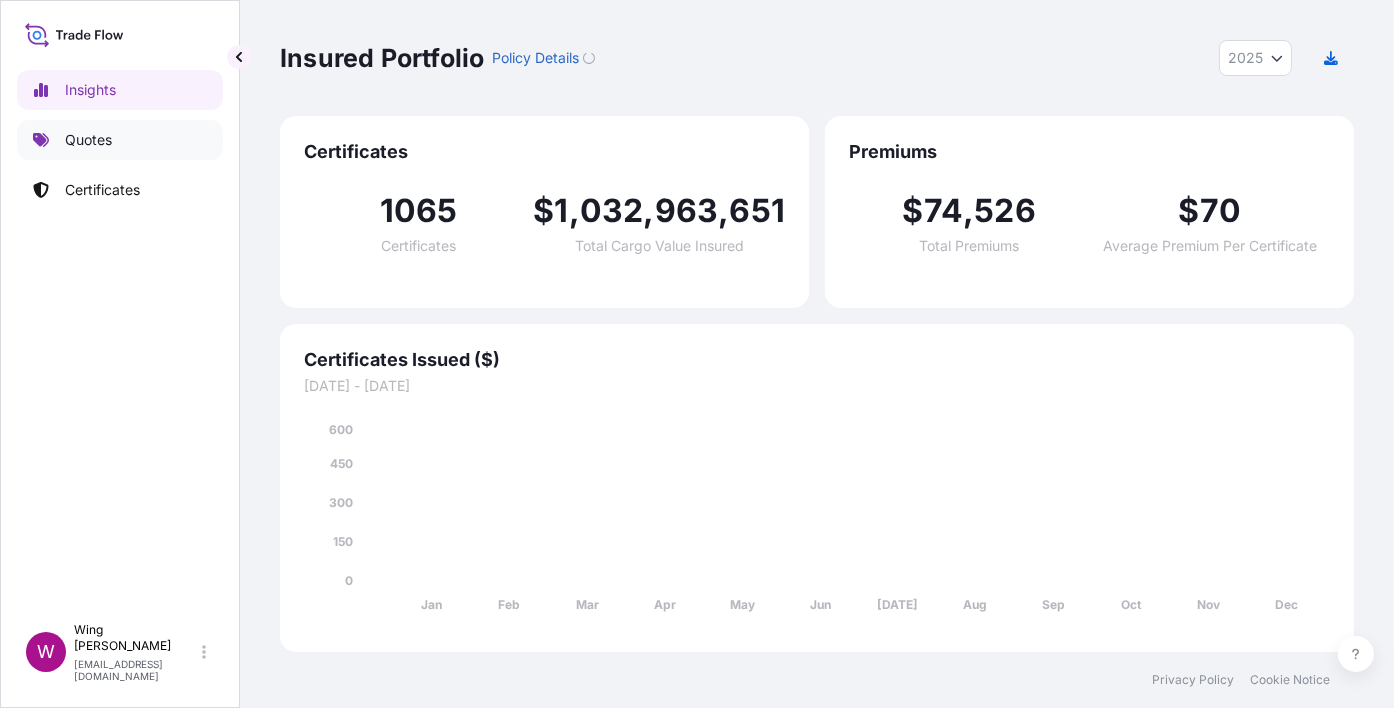 click on "Quotes" at bounding box center (88, 140) 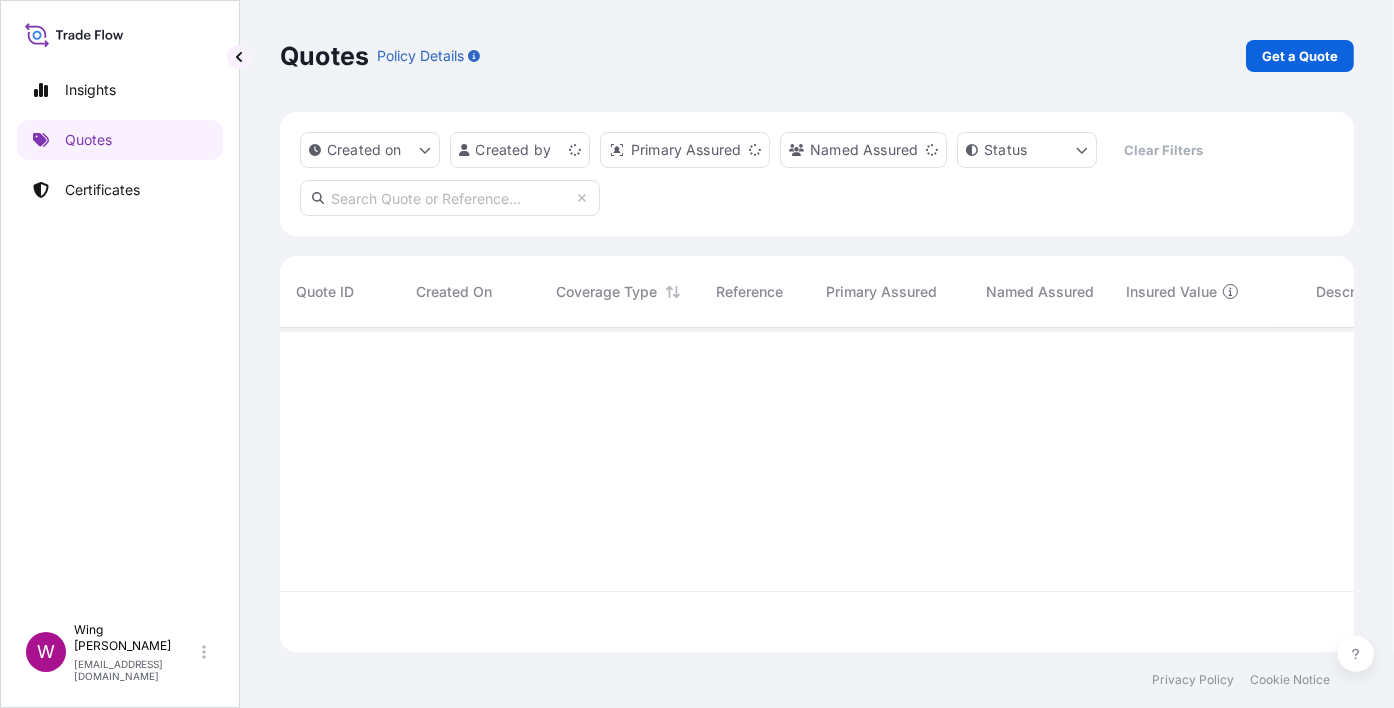 scroll, scrollTop: 21, scrollLeft: 21, axis: both 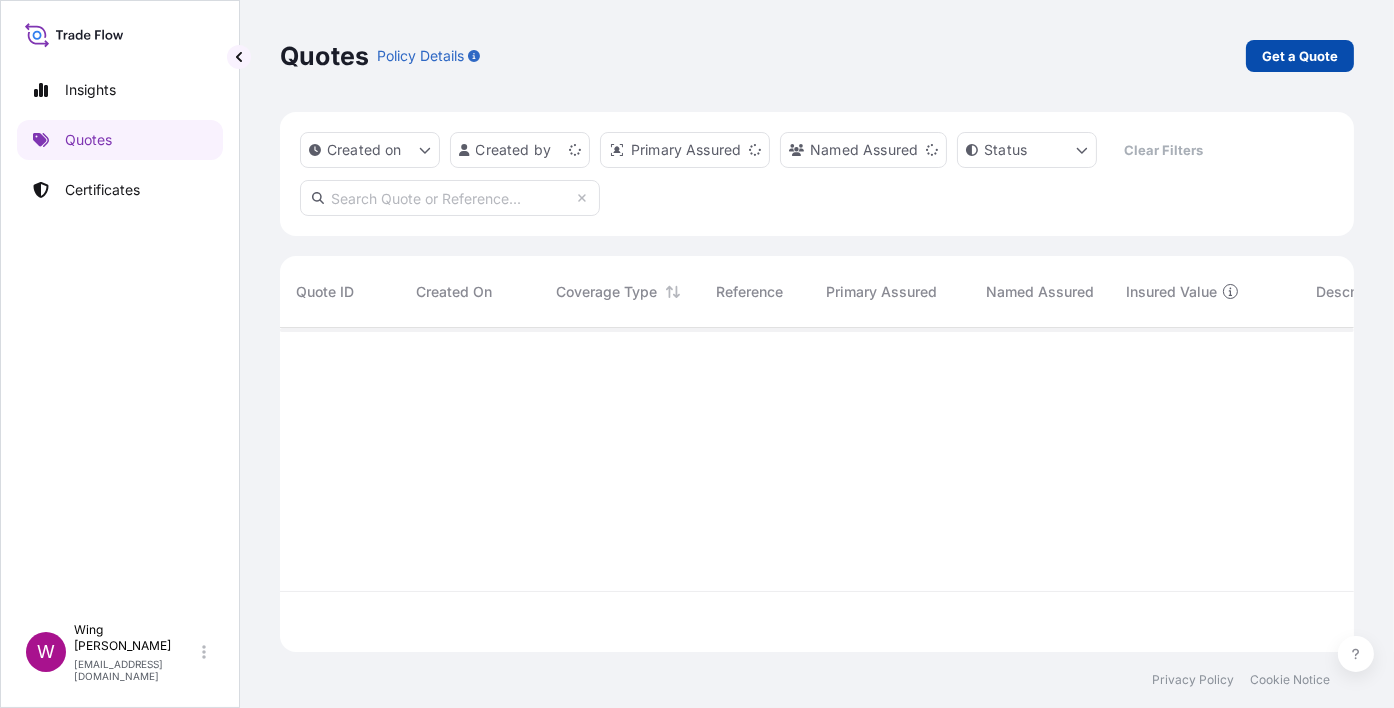 click on "Get a Quote" at bounding box center [1300, 56] 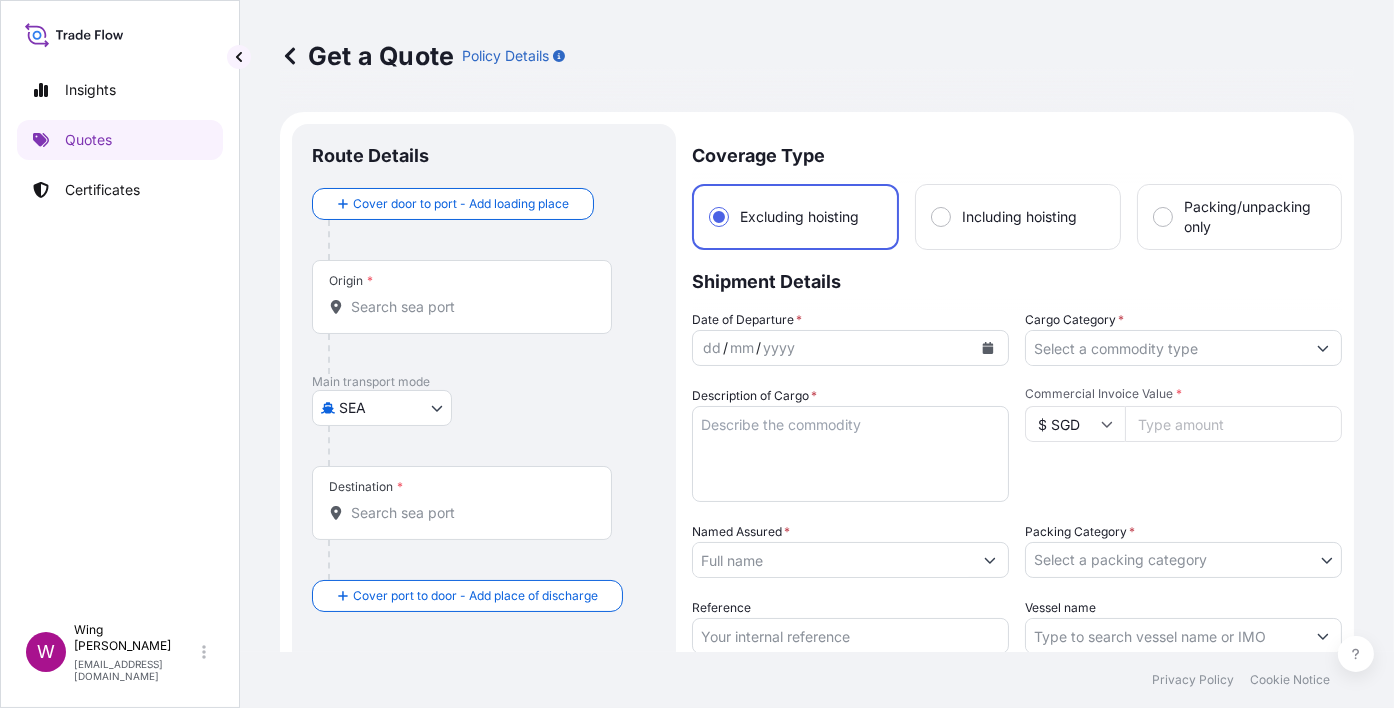 scroll, scrollTop: 32, scrollLeft: 0, axis: vertical 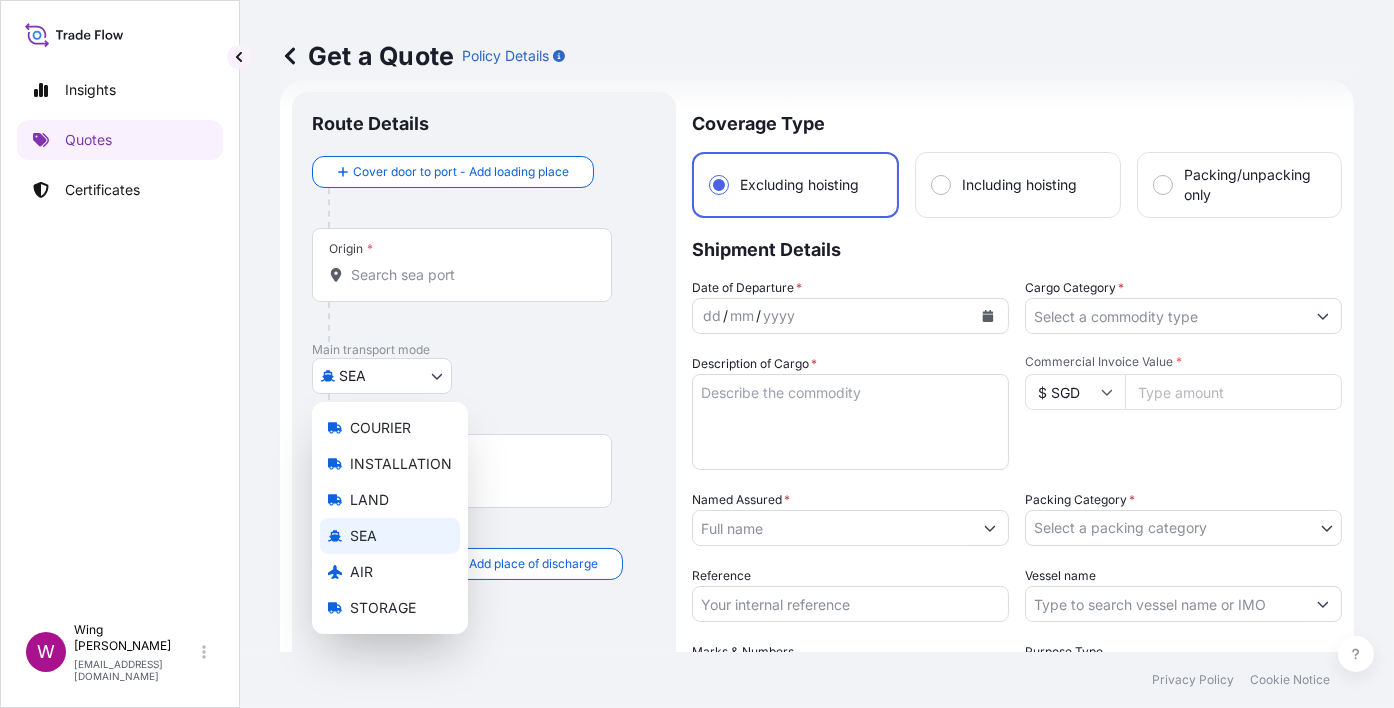 click on "Insights Quotes Certificates W Wing   Lee [EMAIL_ADDRESS][DOMAIN_NAME] Get a Quote Policy Details Route Details   Cover door to port - Add loading place Place of loading Road / [GEOGRAPHIC_DATA] / Inland Origin * Main transport mode SEA COURIER INSTALLATION LAND SEA AIR STORAGE Destination * Cover port to door - Add place of discharge Road / Inland Road / Inland Place of Discharge Coverage Type Excluding hoisting Including hoisting Packing/unpacking only Shipment Details Date of Departure * dd / mm / yyyy Cargo Category * Description of Cargo * Commercial Invoice Value   * $ SGD Named Assured * Packing Category * Select a packing category AGENT CO-OWNER OWNER Various Reference Vessel name Marks & Numbers Purpose Type Select purpose type Transit Storage Installation Conservation Standard Liability Offering Select standard liability offering Yes No Claims Handler Location Select claims handler location [GEOGRAPHIC_DATA] [GEOGRAPHIC_DATA] Letter of Credit This shipment has a letter of credit Letter of credit * Get a Quote
0 LAND" at bounding box center (697, 354) 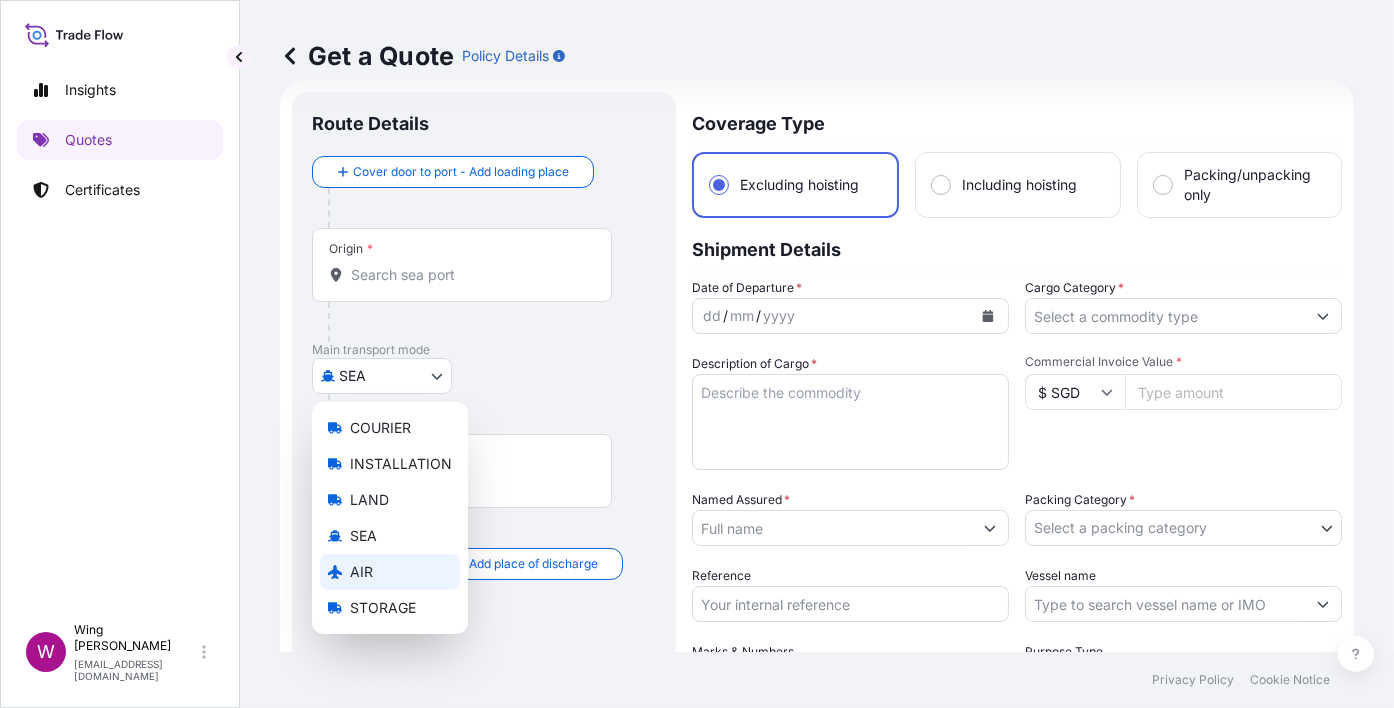 click on "AIR" at bounding box center (361, 572) 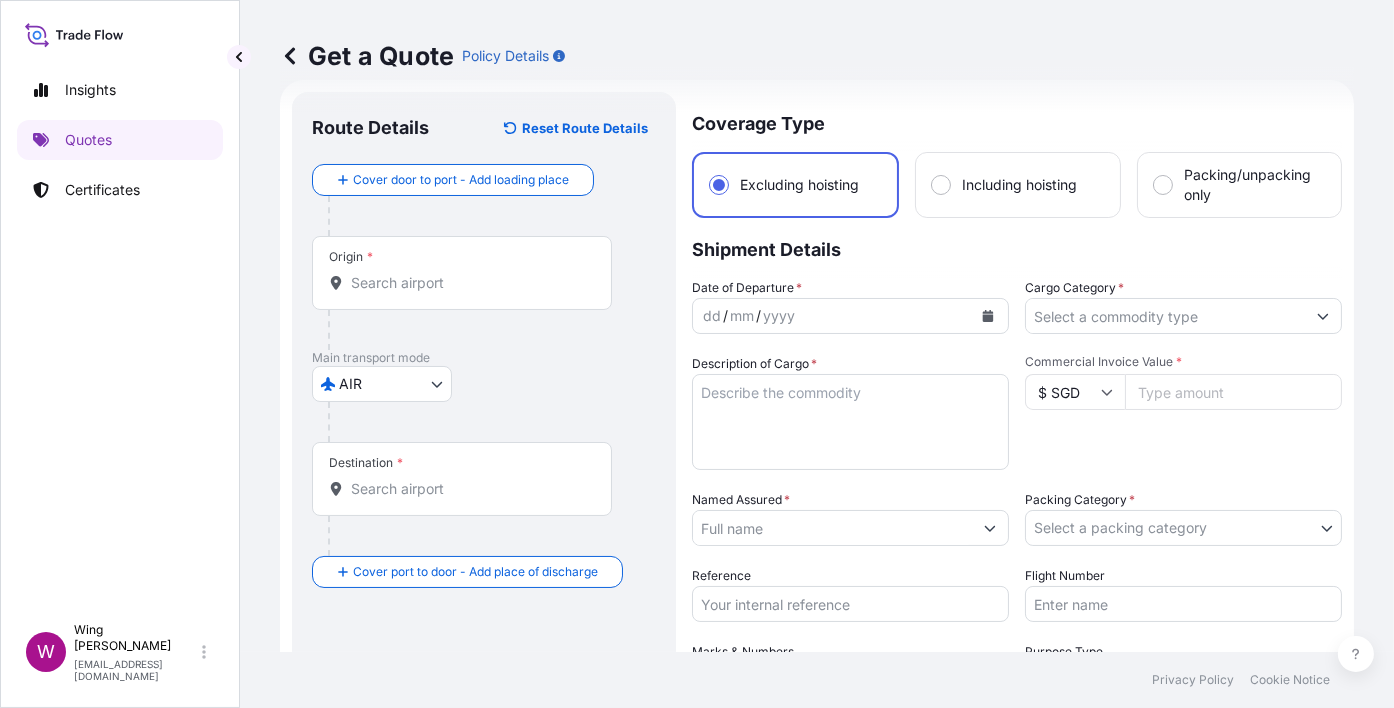 click on "Origin *" at bounding box center (469, 283) 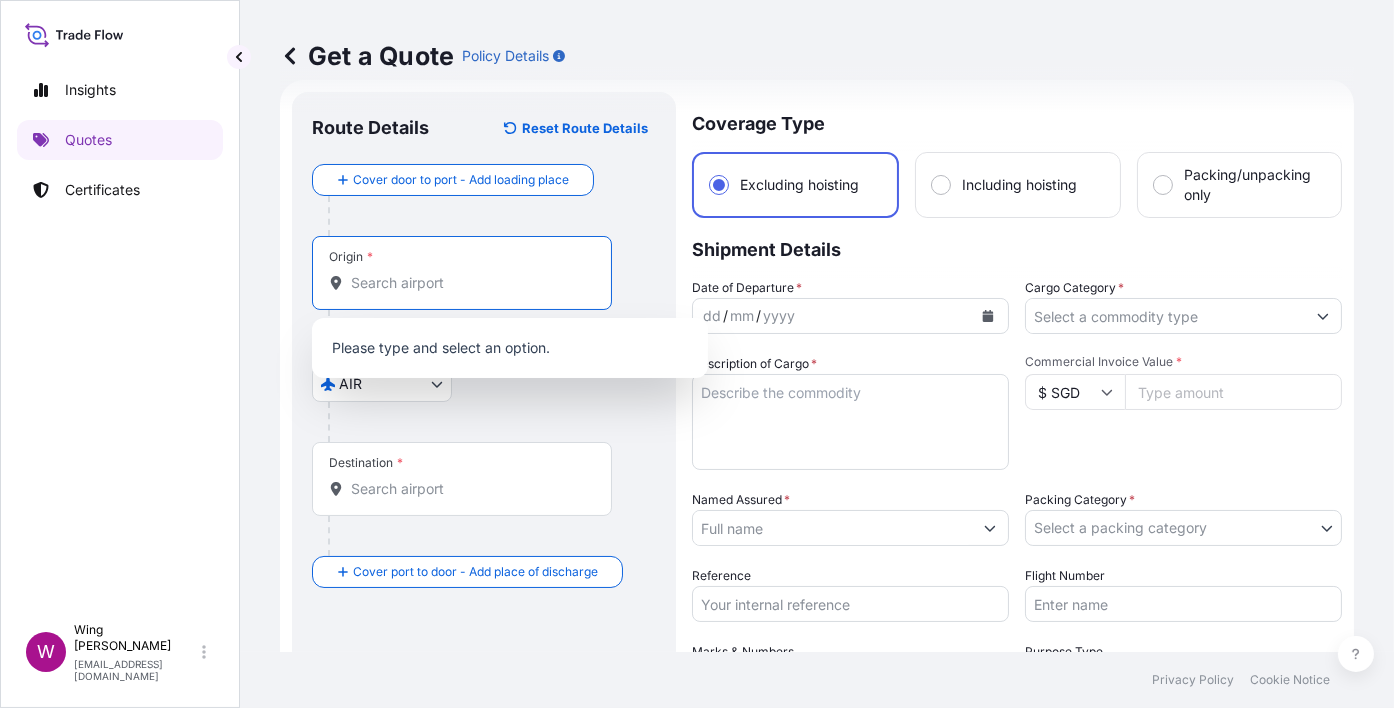 paste on "[GEOGRAPHIC_DATA]" 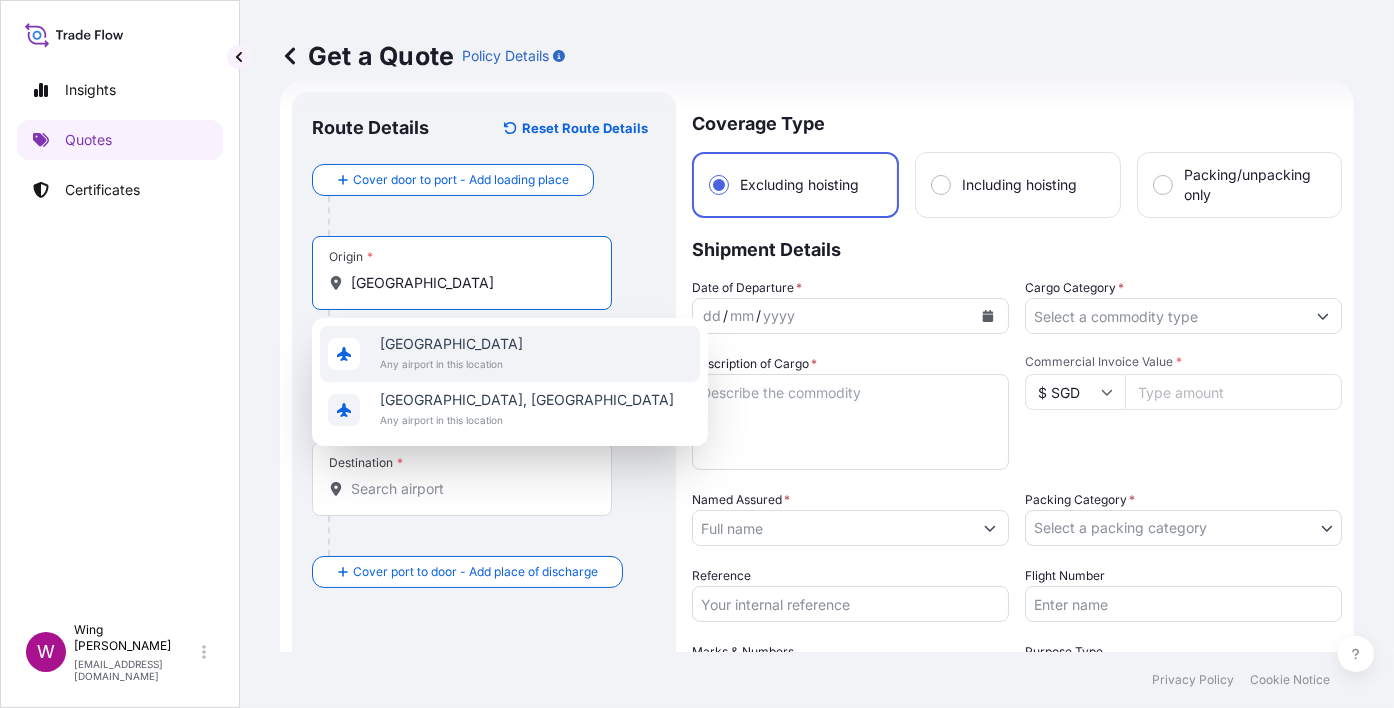 click on "Any airport in this location" at bounding box center (451, 364) 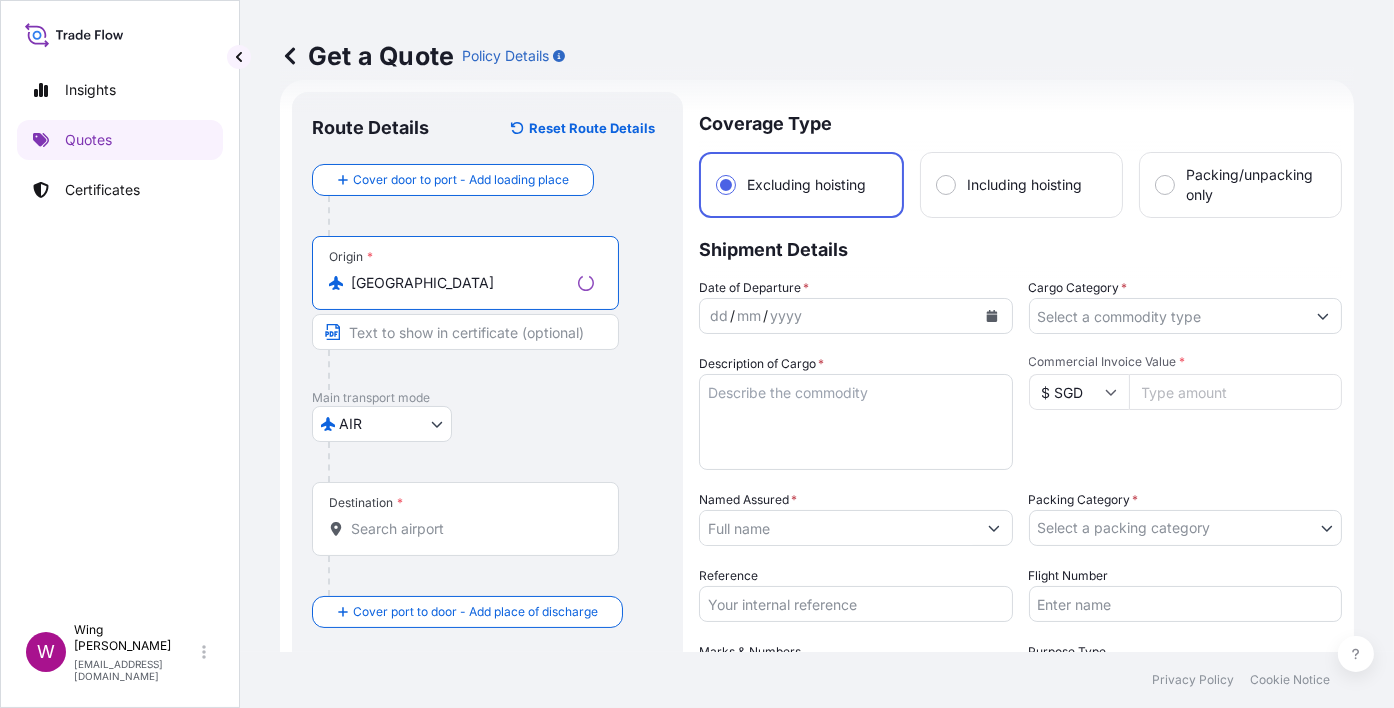 type on "[GEOGRAPHIC_DATA]" 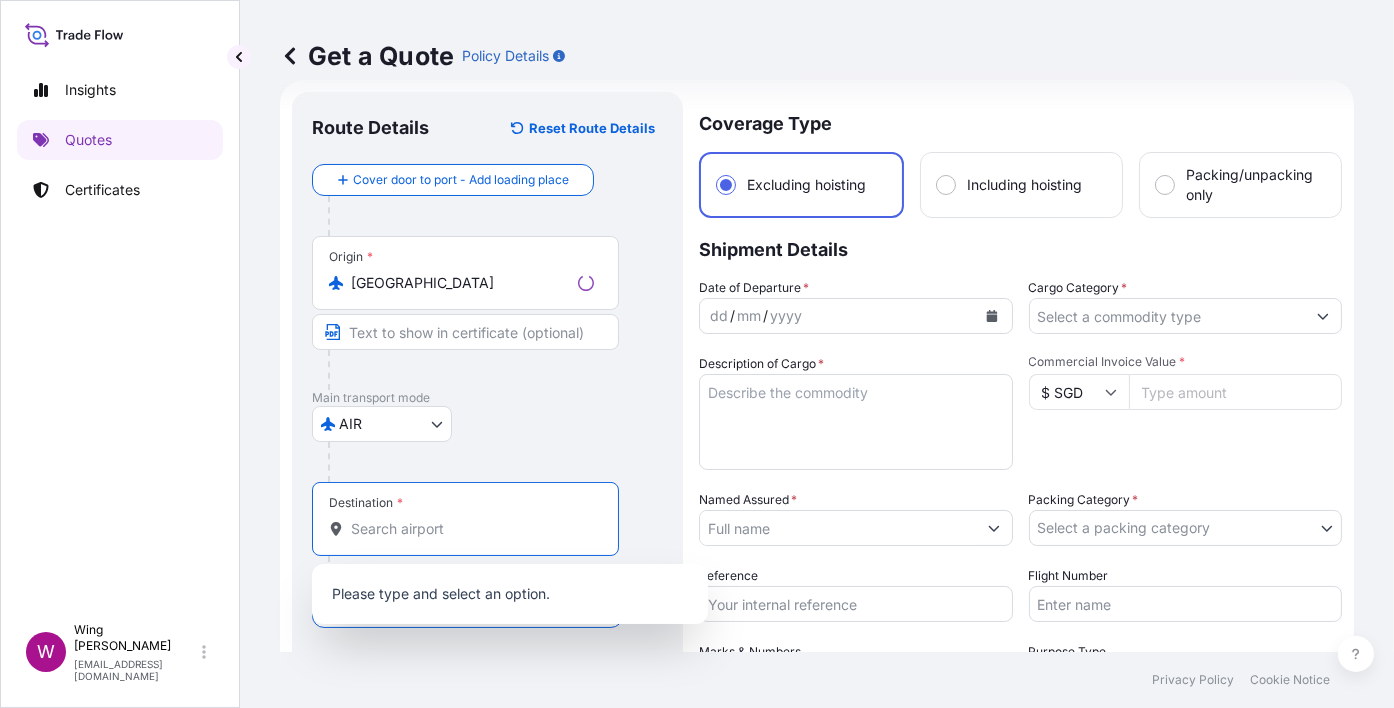 click on "Destination *" at bounding box center (472, 529) 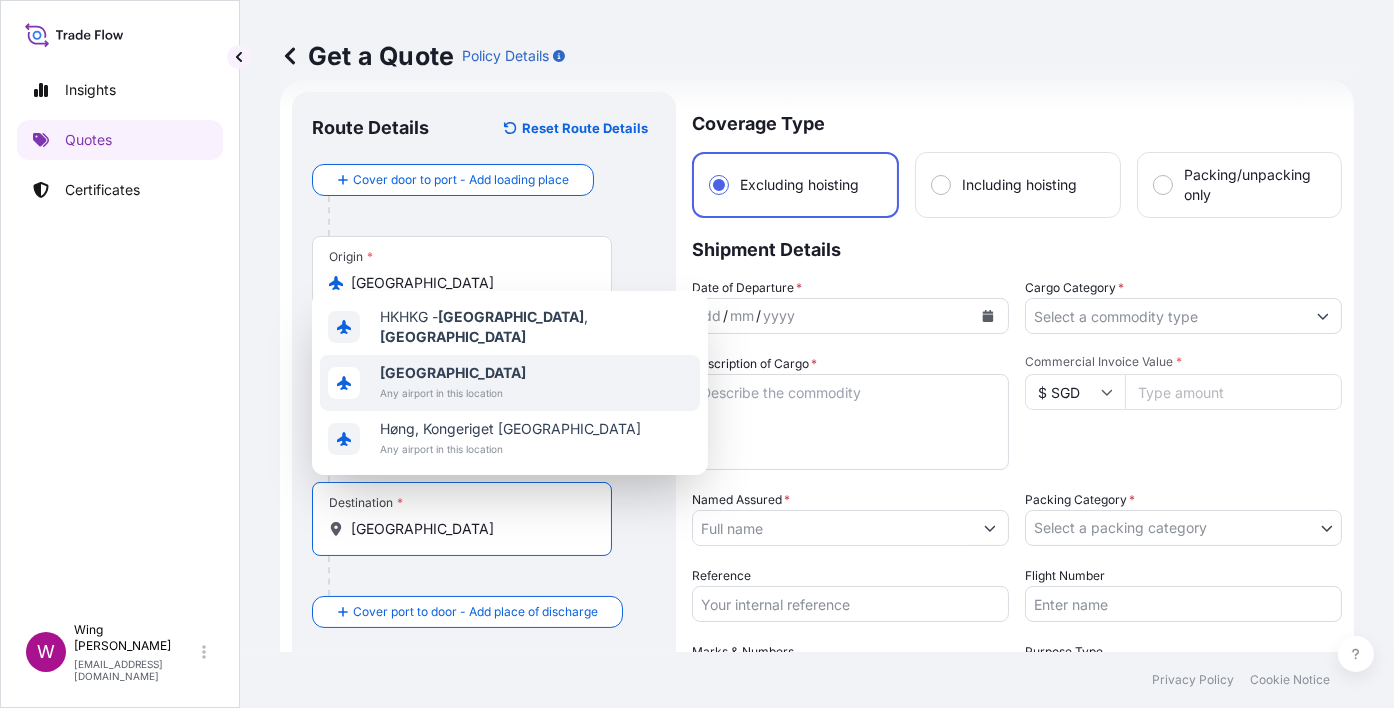 click on "Any airport in this location" at bounding box center (453, 393) 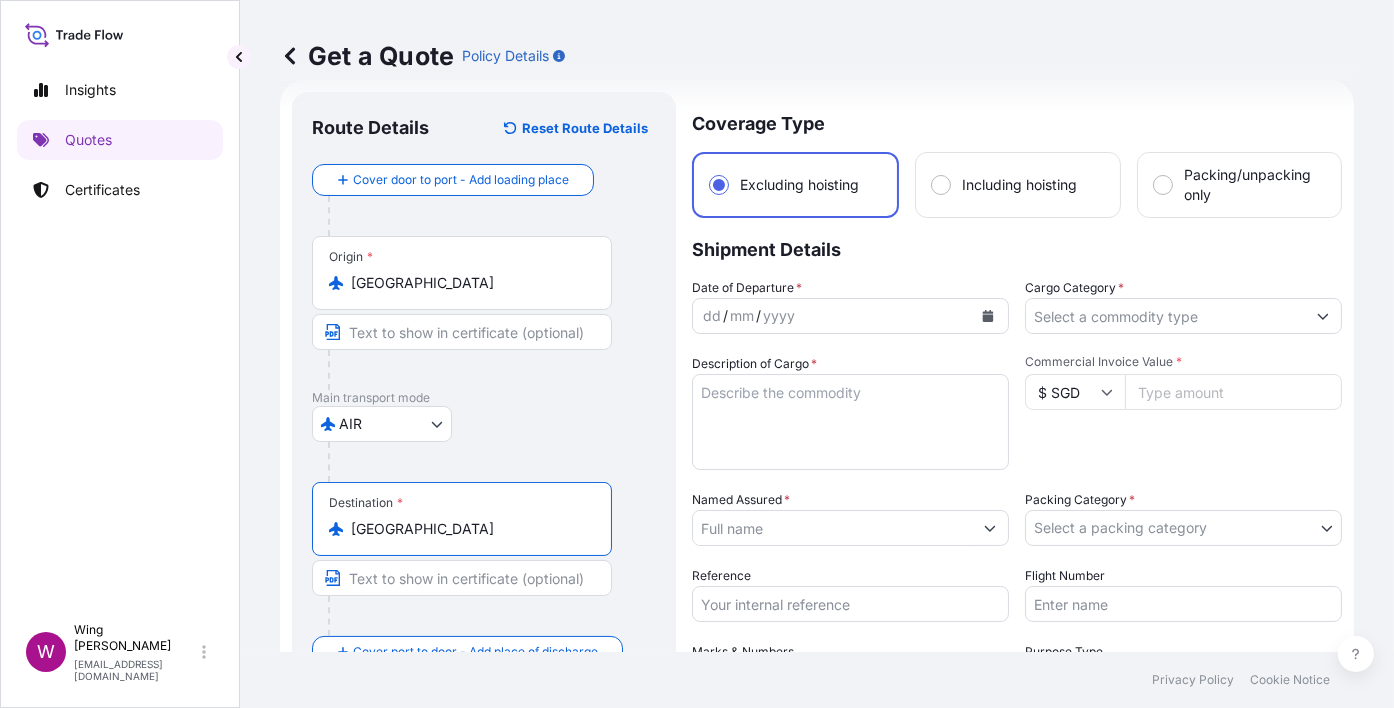 type on "[GEOGRAPHIC_DATA]" 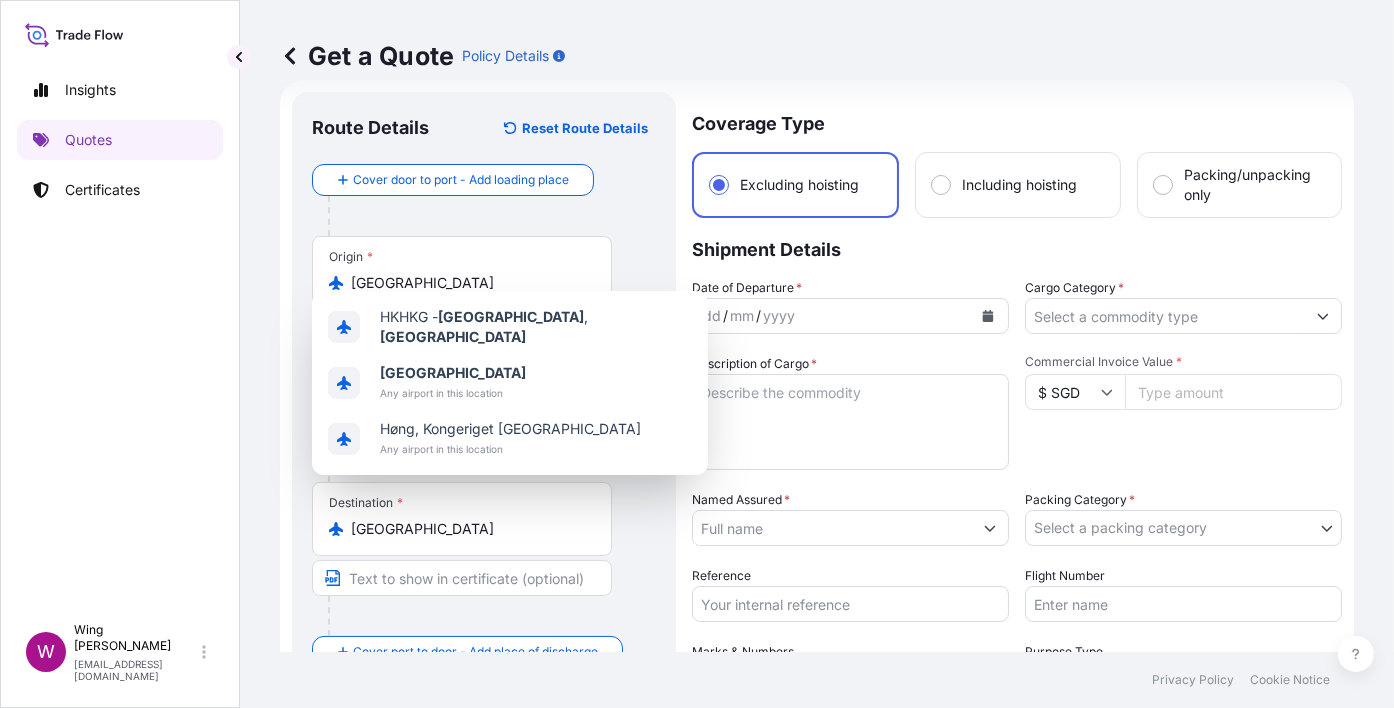 click on "Shipment Details" at bounding box center [1017, 248] 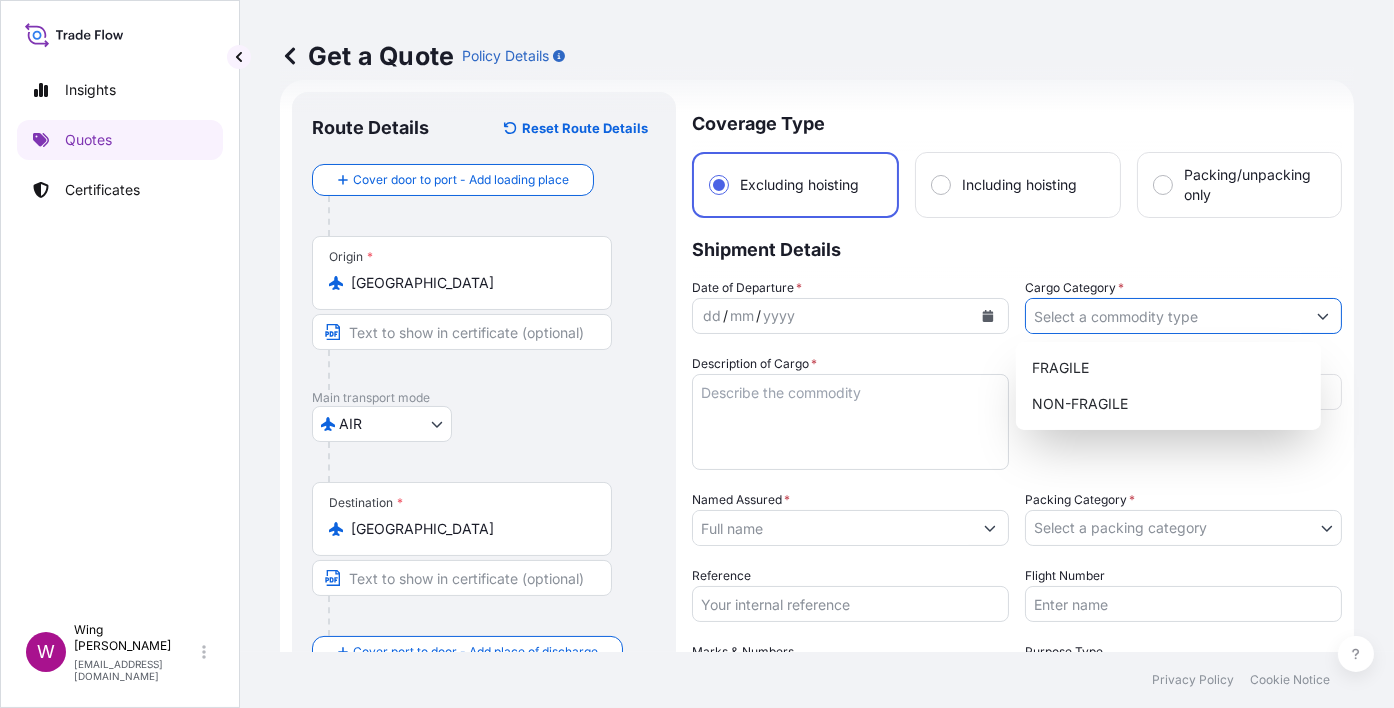 click on "Cargo Category *" at bounding box center (1165, 316) 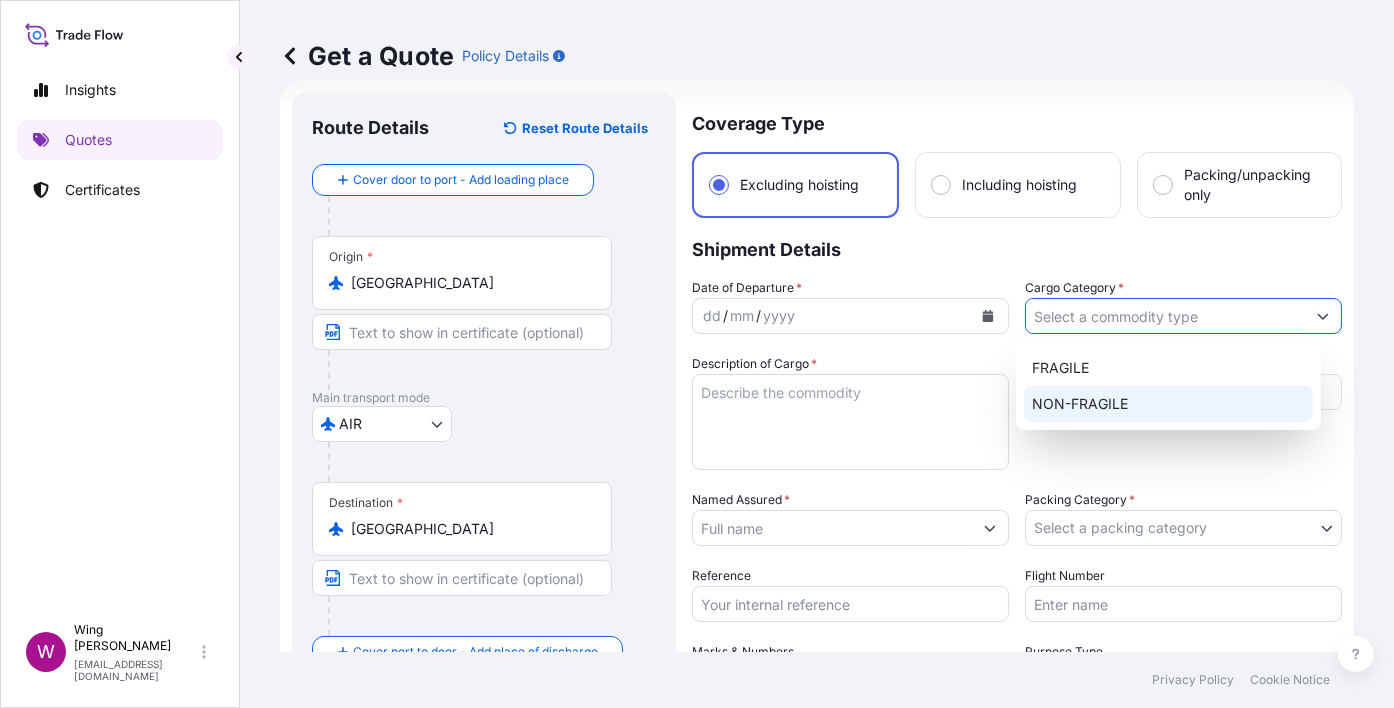 click on "NON-FRAGILE" at bounding box center [1168, 404] 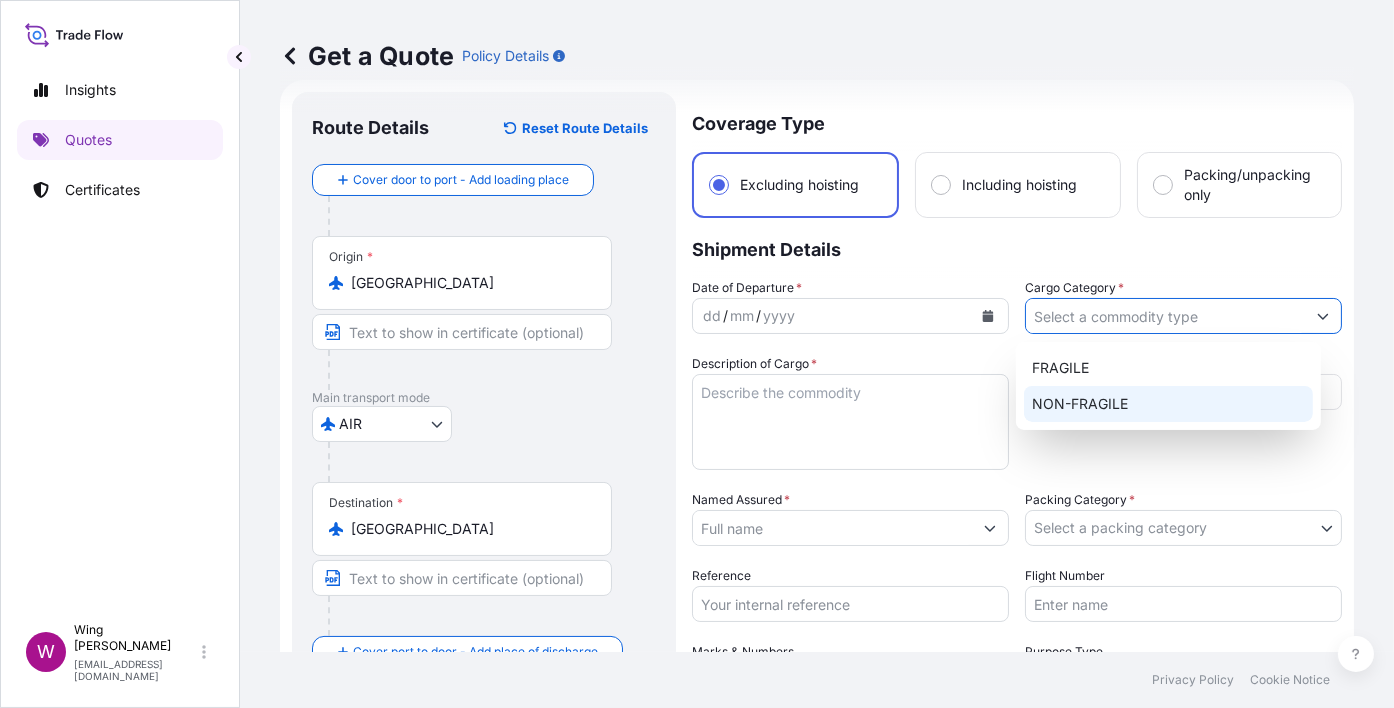 type on "NON-FRAGILE" 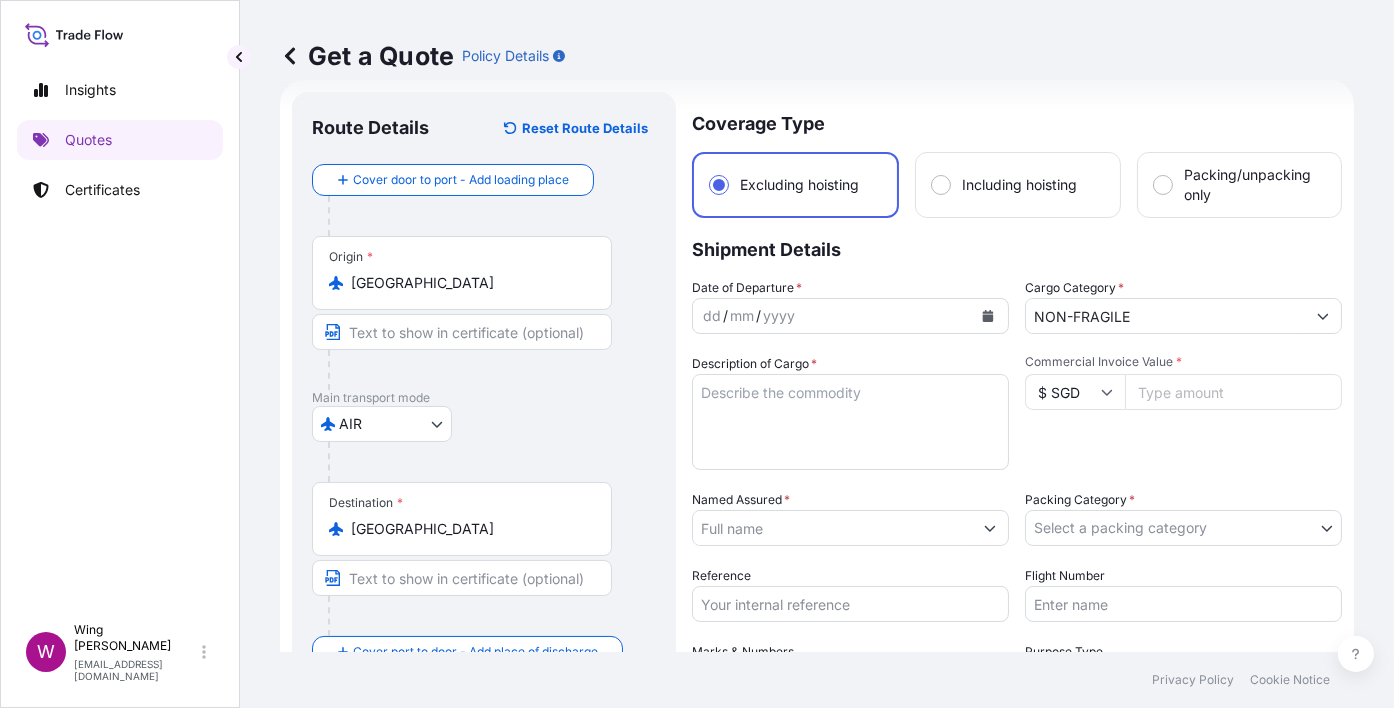click on "dd / mm / yyyy" at bounding box center [832, 316] 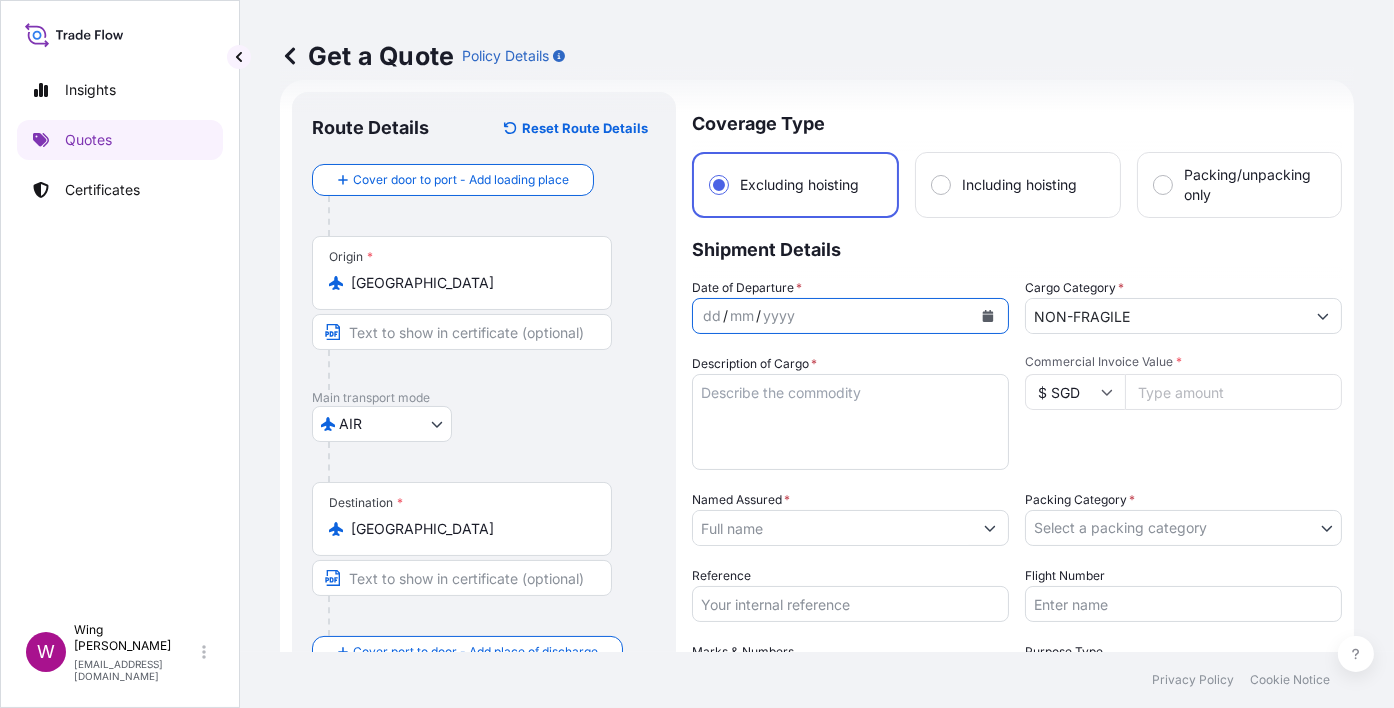 click at bounding box center [988, 316] 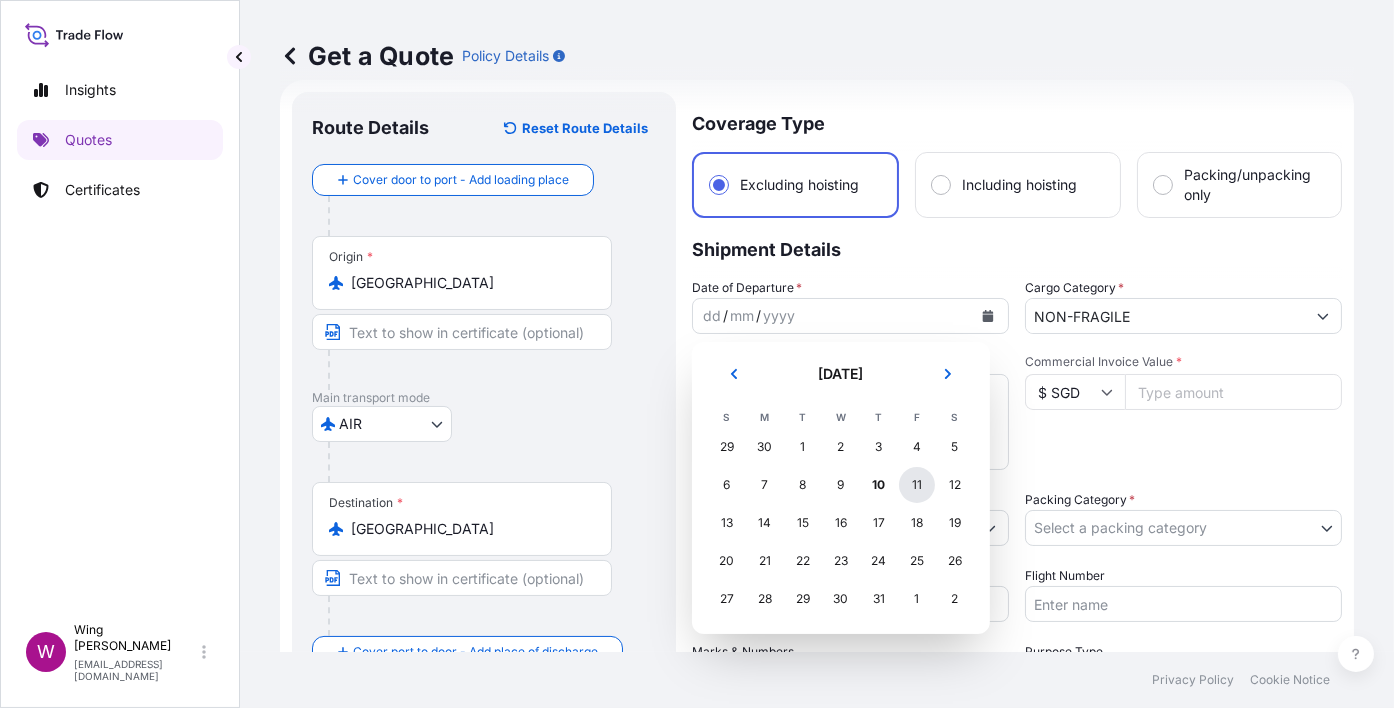 click on "11" at bounding box center [917, 485] 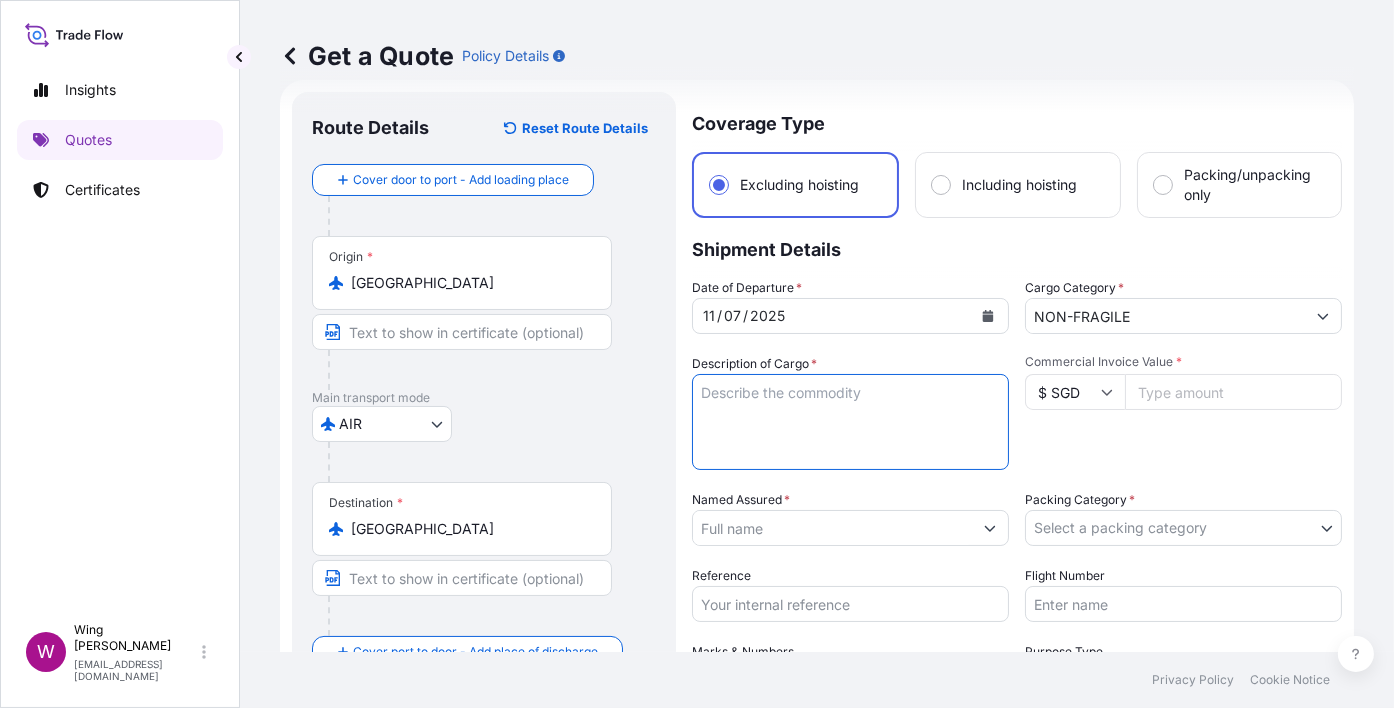 click on "Description of Cargo *" at bounding box center (850, 422) 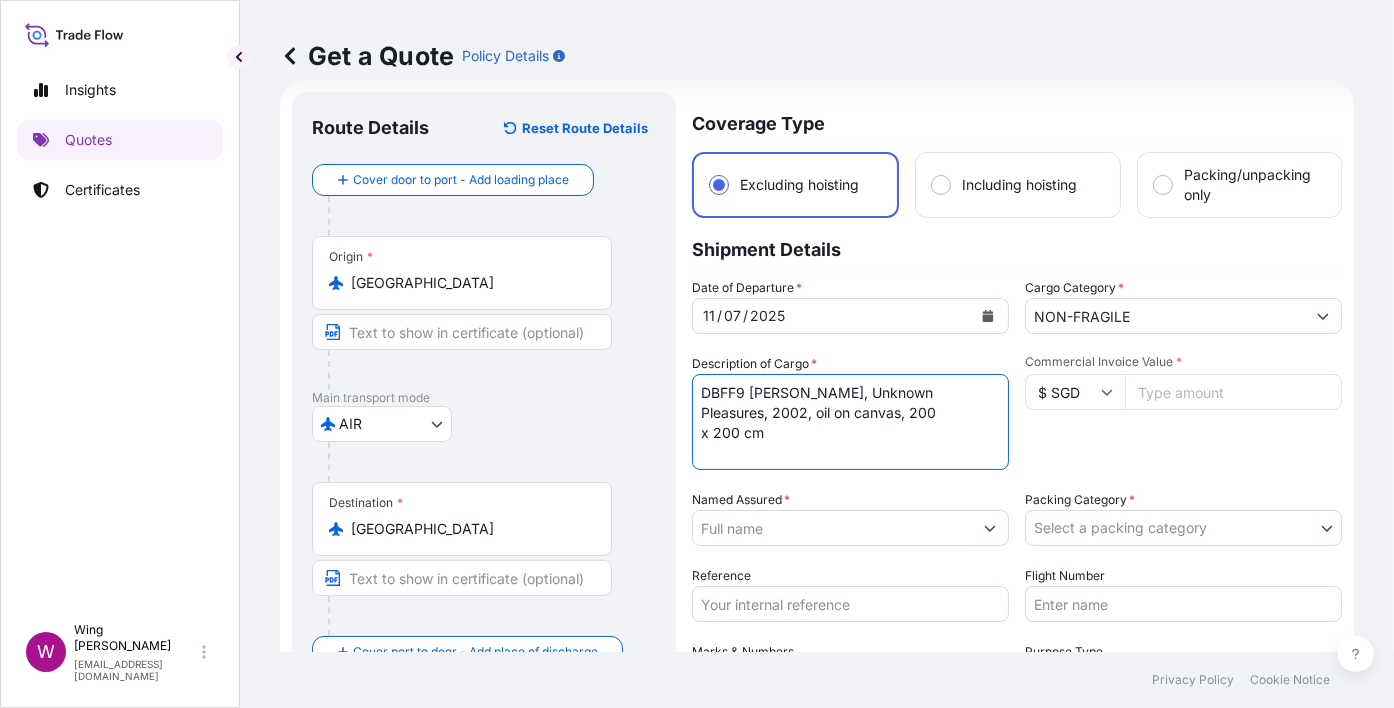 click on "DBFF9 [PERSON_NAME], Unknown Pleasures, 2002, oil on canvas, 200
x 200 cm" at bounding box center (850, 422) 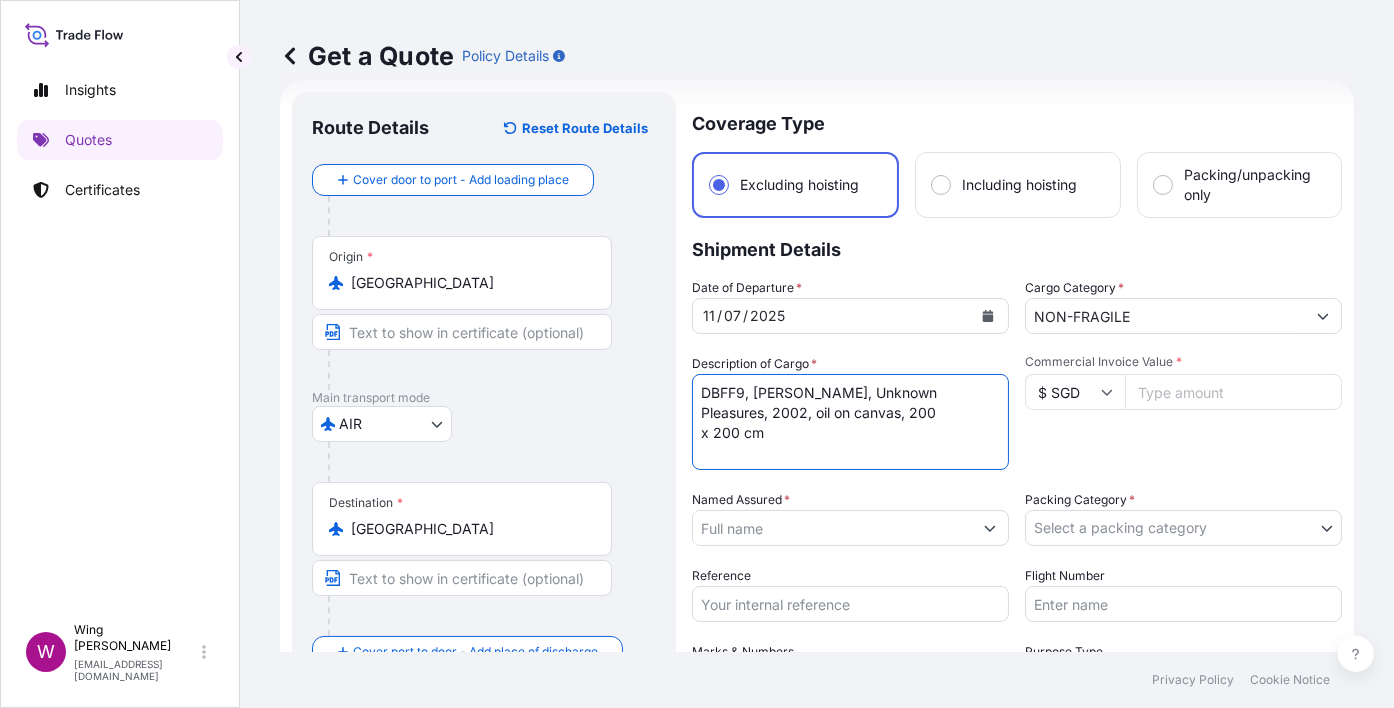 click on "DBFF9, [PERSON_NAME], Unknown Pleasures, 2002, oil on canvas, 200
x 200 cm" at bounding box center (850, 422) 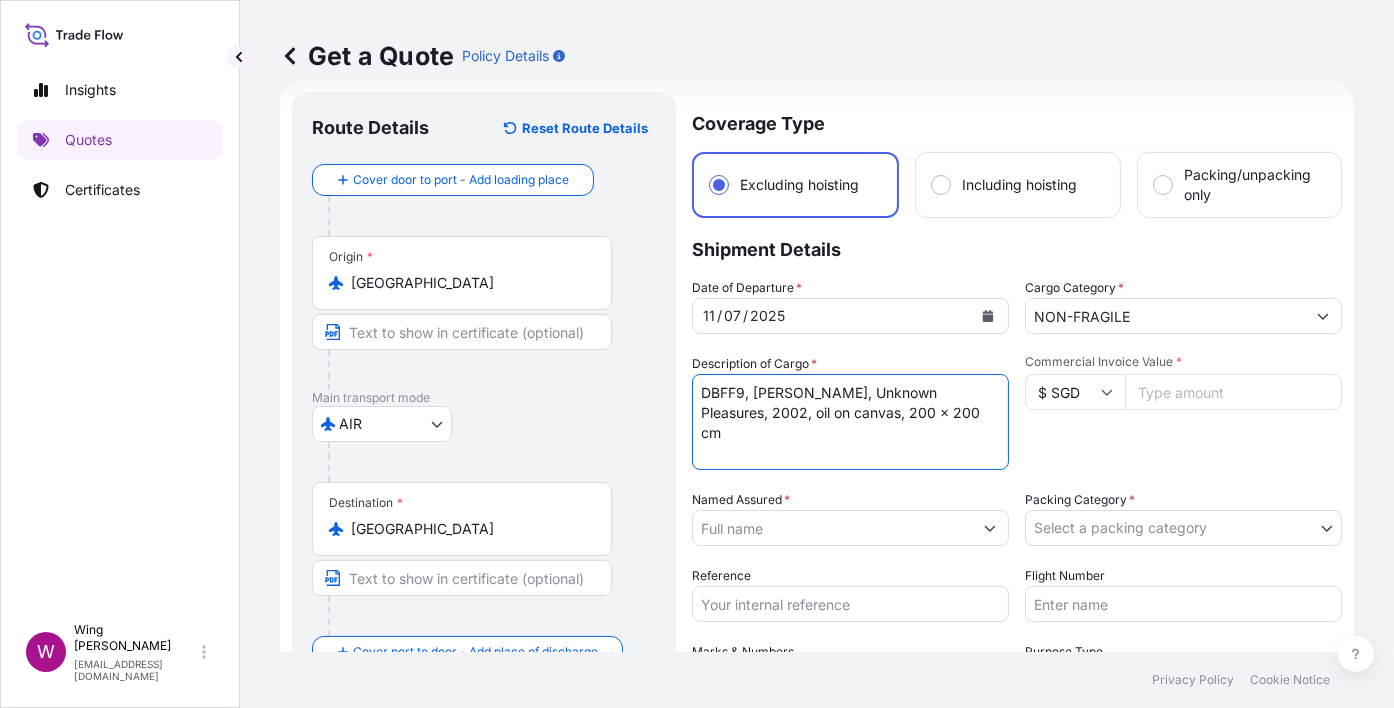 type on "DBFF9, [PERSON_NAME], Unknown Pleasures, 2002, oil on canvas, 200 x 200 cm" 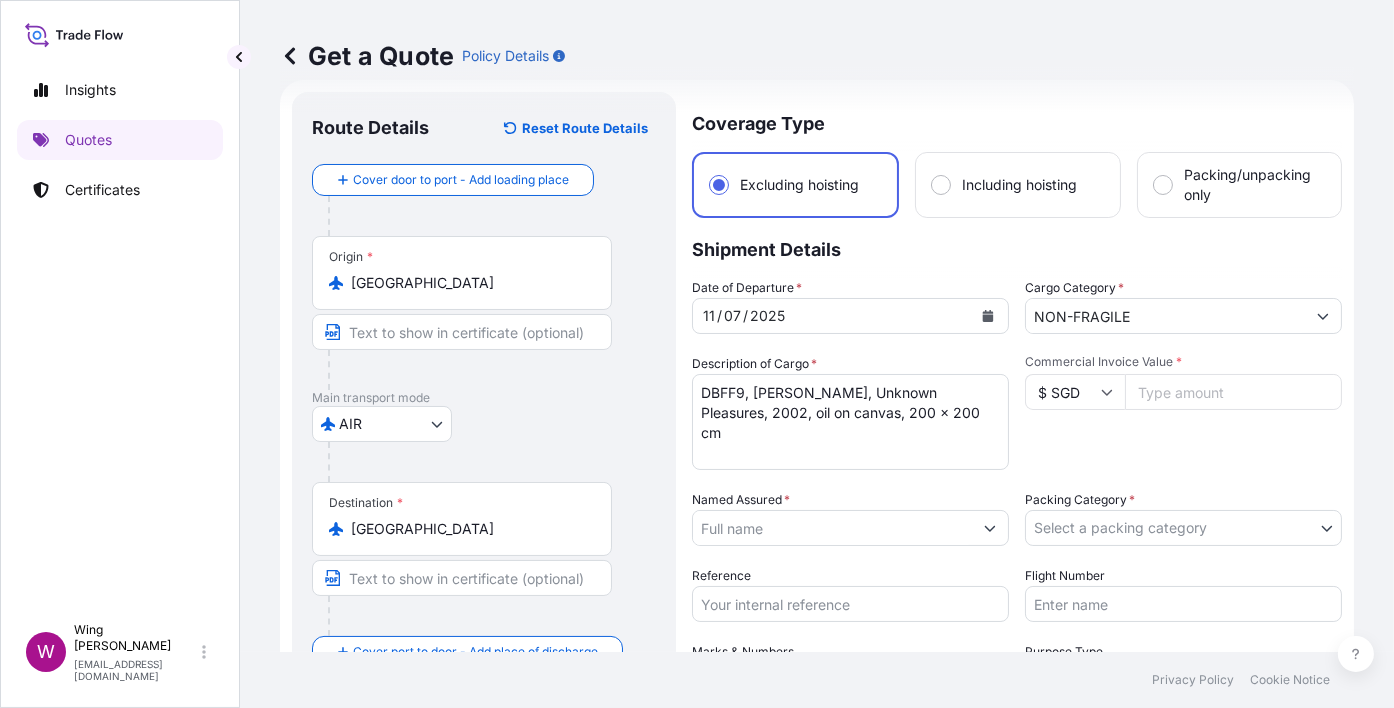 click on "Named Assured *" at bounding box center (850, 518) 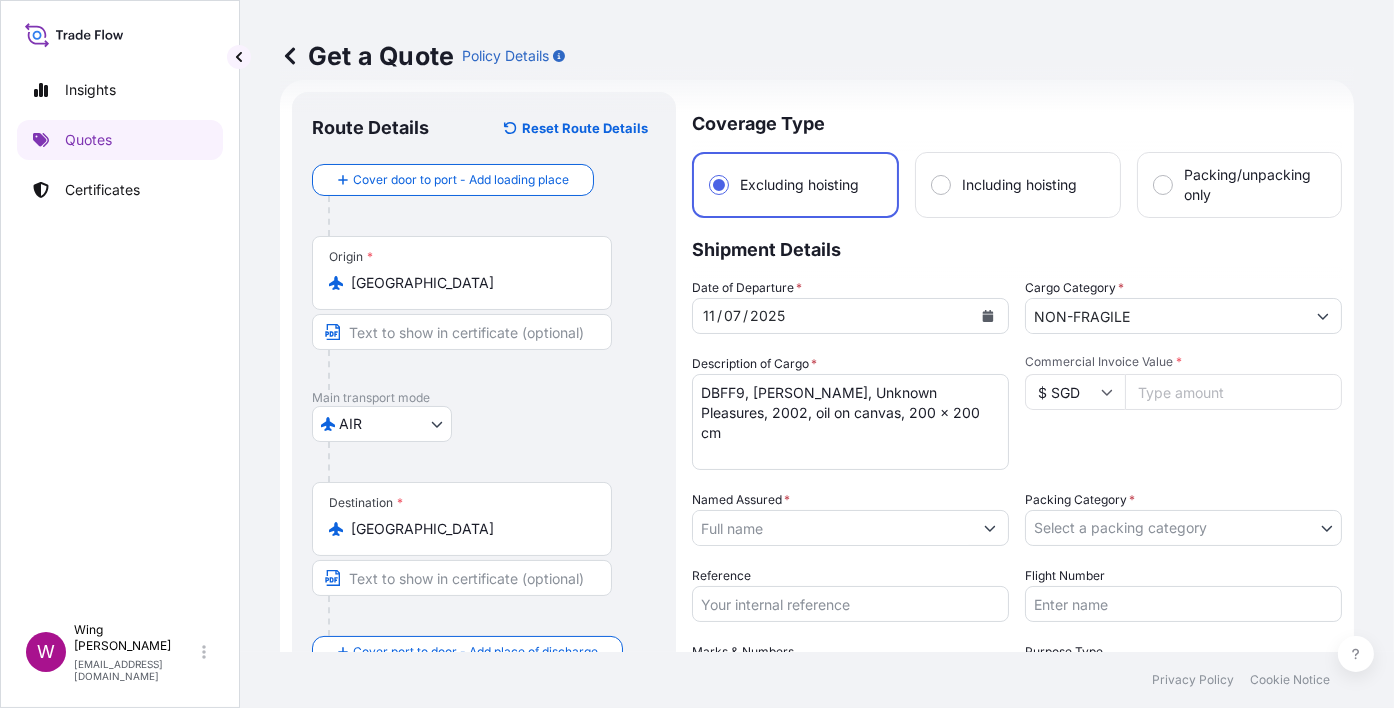 click on "Description of Cargo * DBFF9, [PERSON_NAME], Unknown Pleasures, 2002, oil on canvas, 200 x 200 cm" at bounding box center (850, 412) 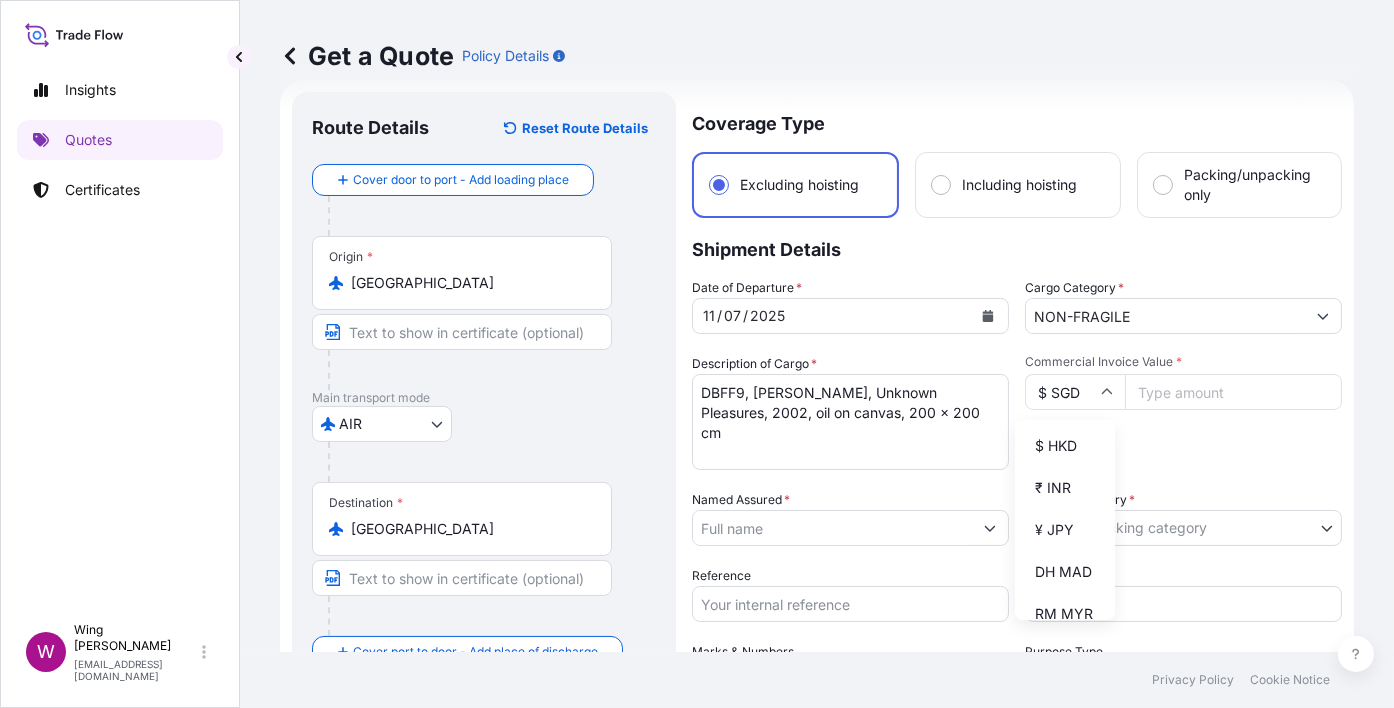 scroll, scrollTop: 400, scrollLeft: 0, axis: vertical 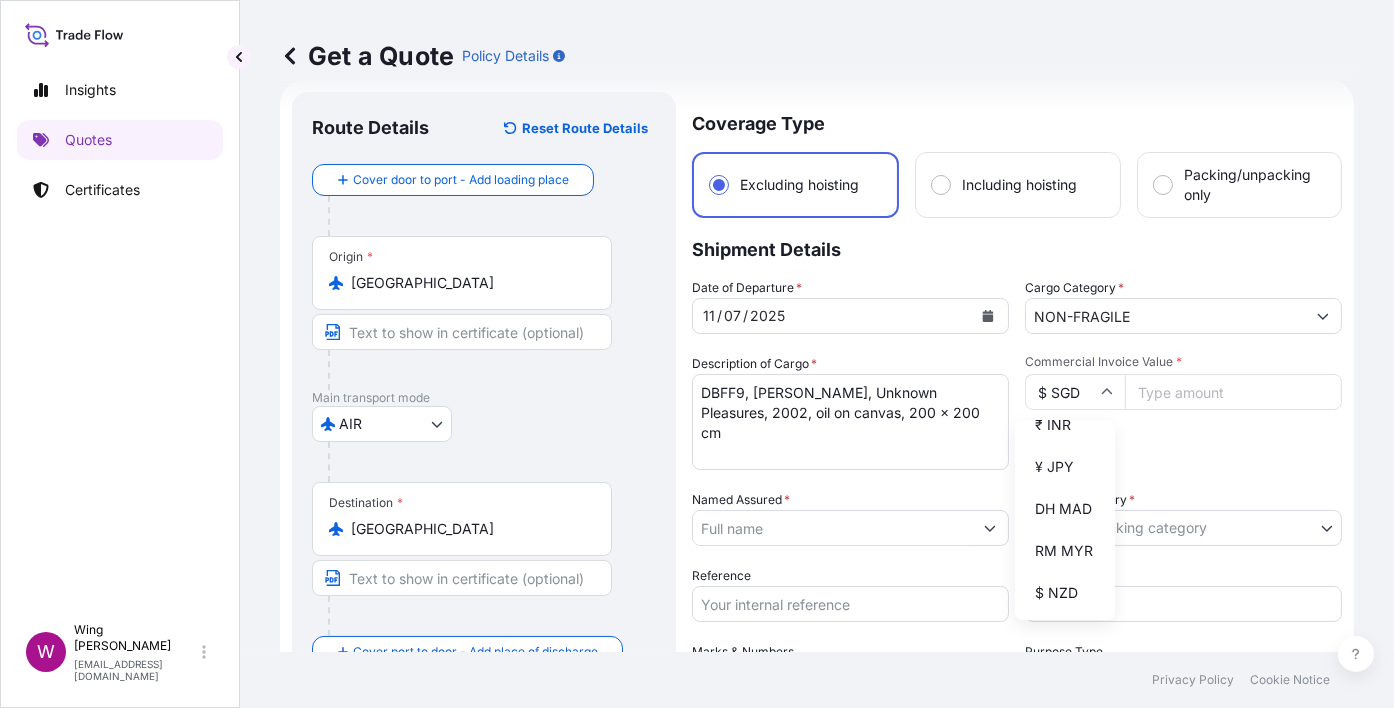 click on "$ HKD" at bounding box center [1065, 383] 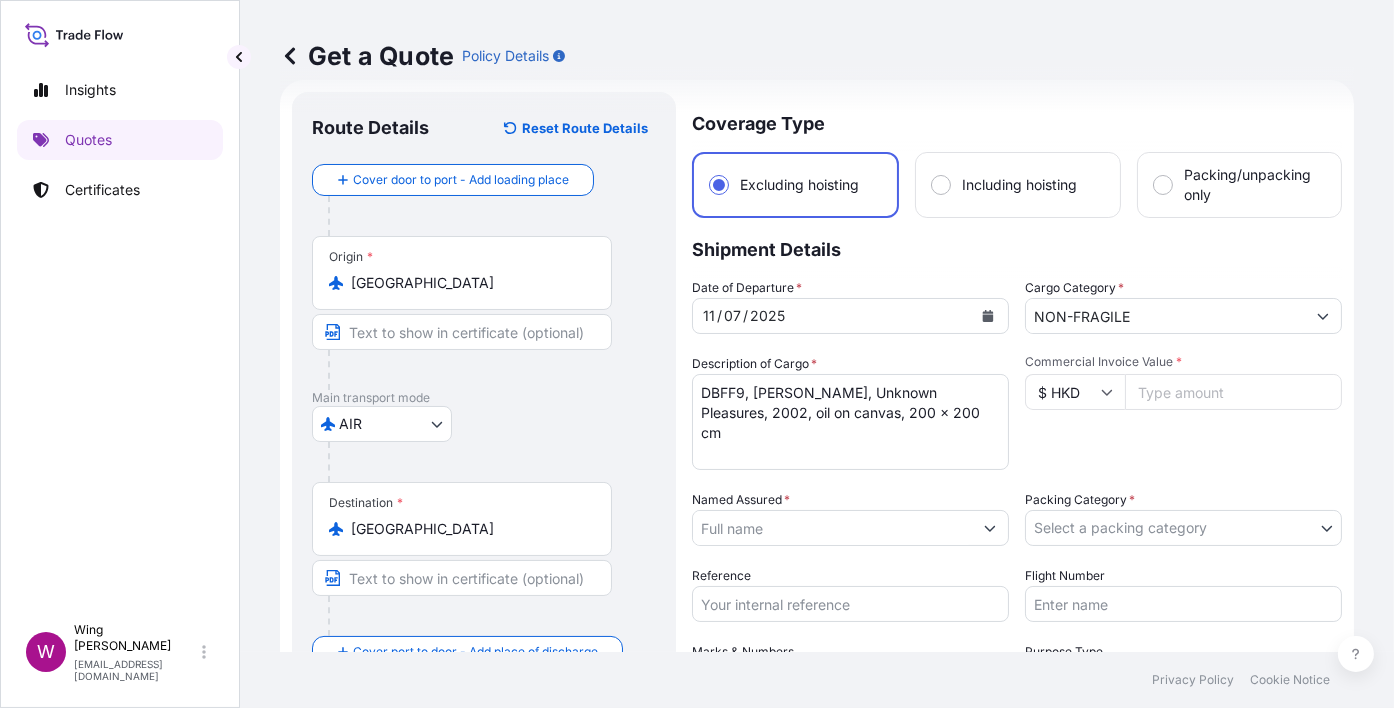 click on "Commercial Invoice Value   *" at bounding box center [1233, 392] 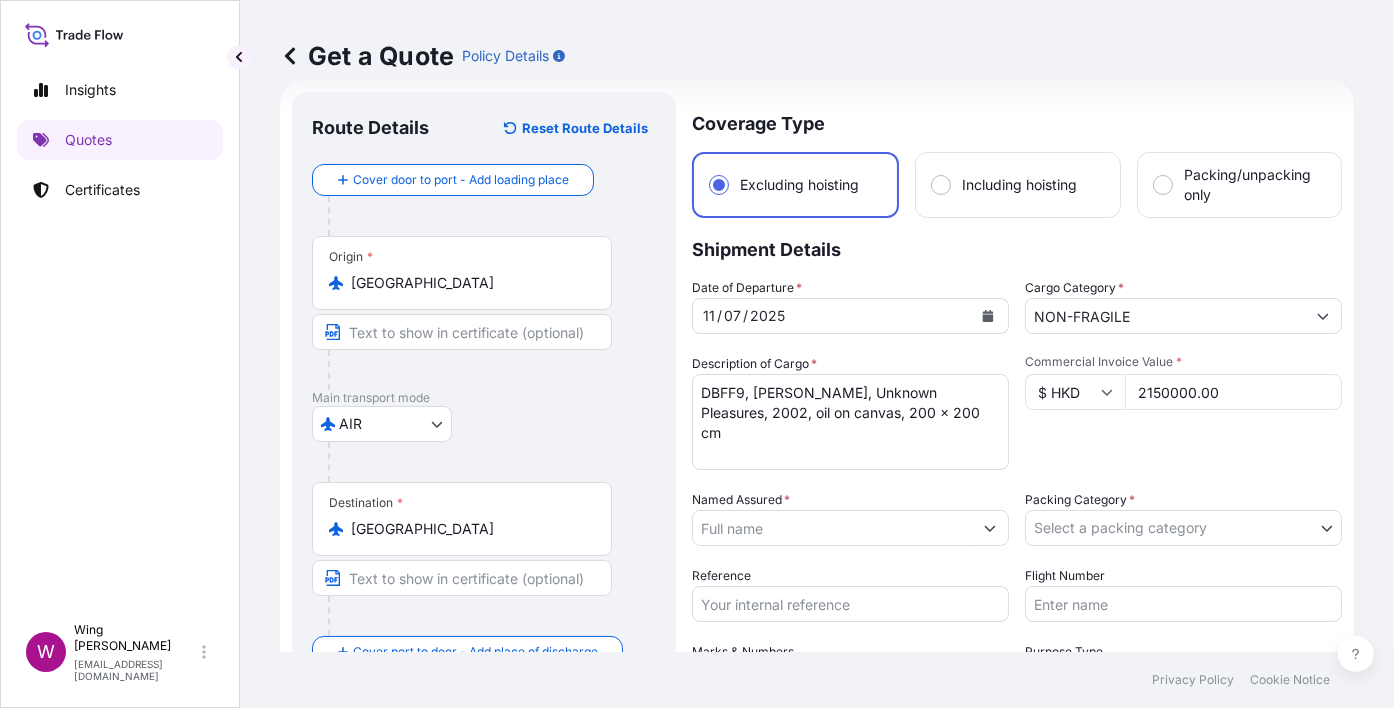 type on "2150000.00" 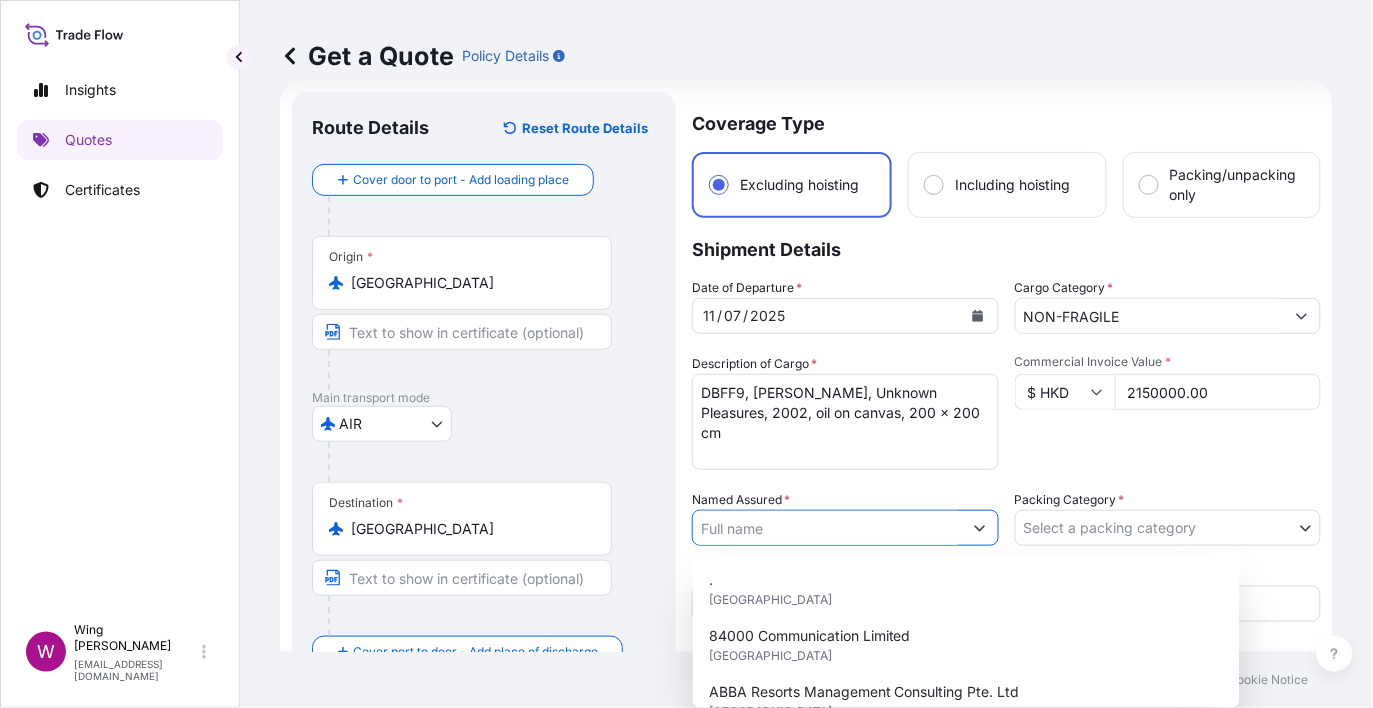 click on "Named Assured *" at bounding box center [827, 528] 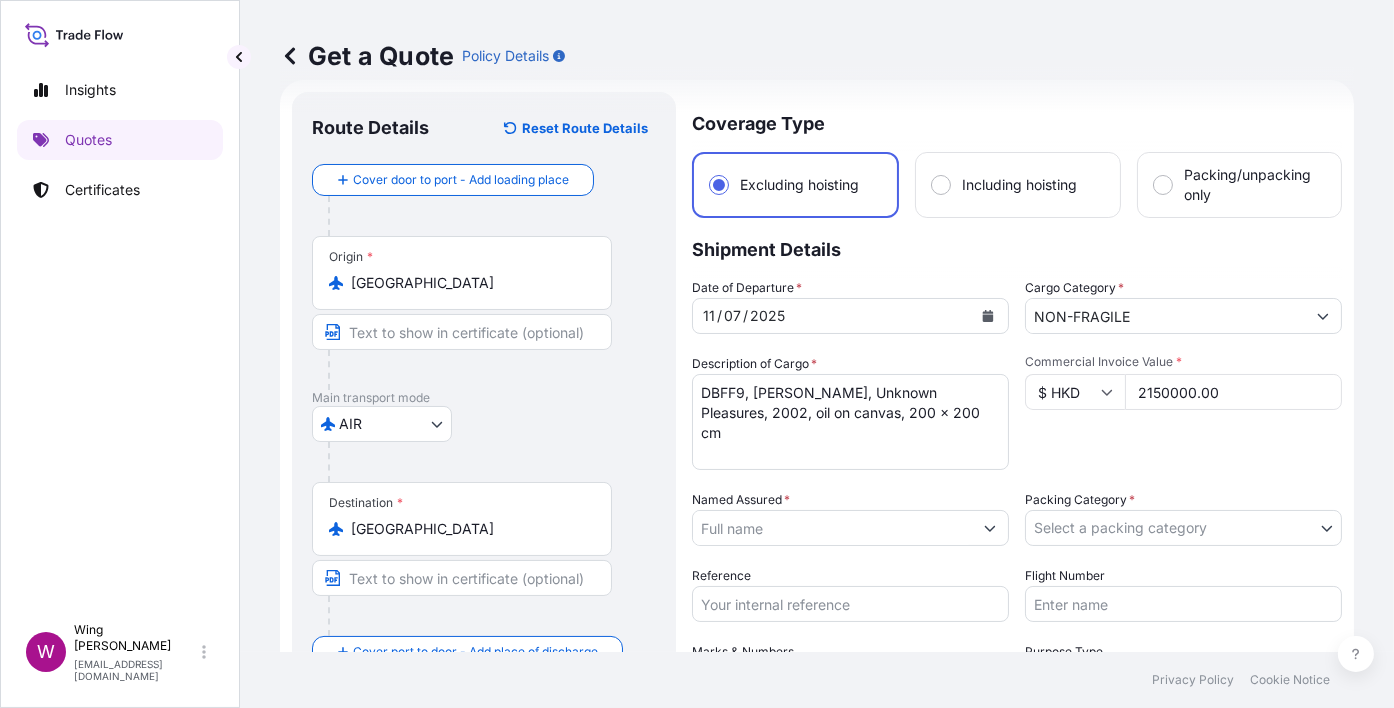 click on "Named Assured *" at bounding box center [832, 528] 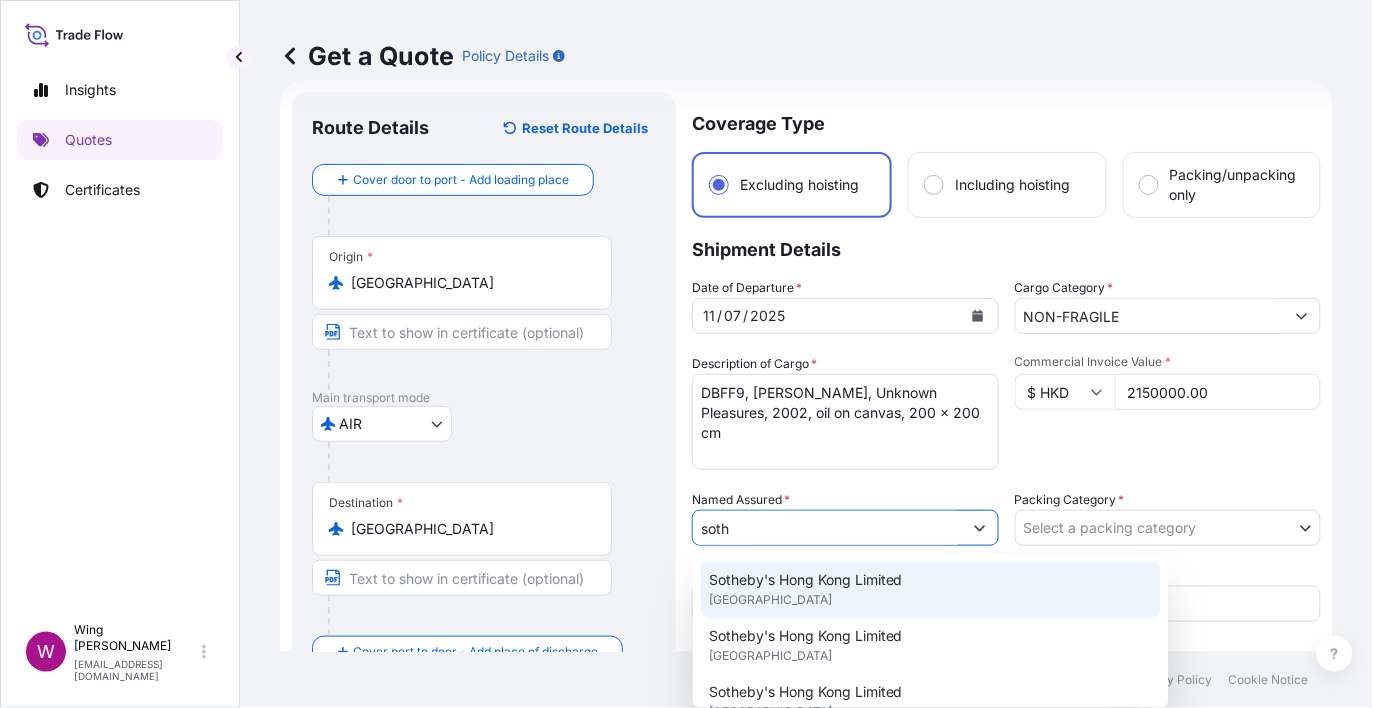 click on "Sotheby's Hong Kong Limited" at bounding box center [806, 580] 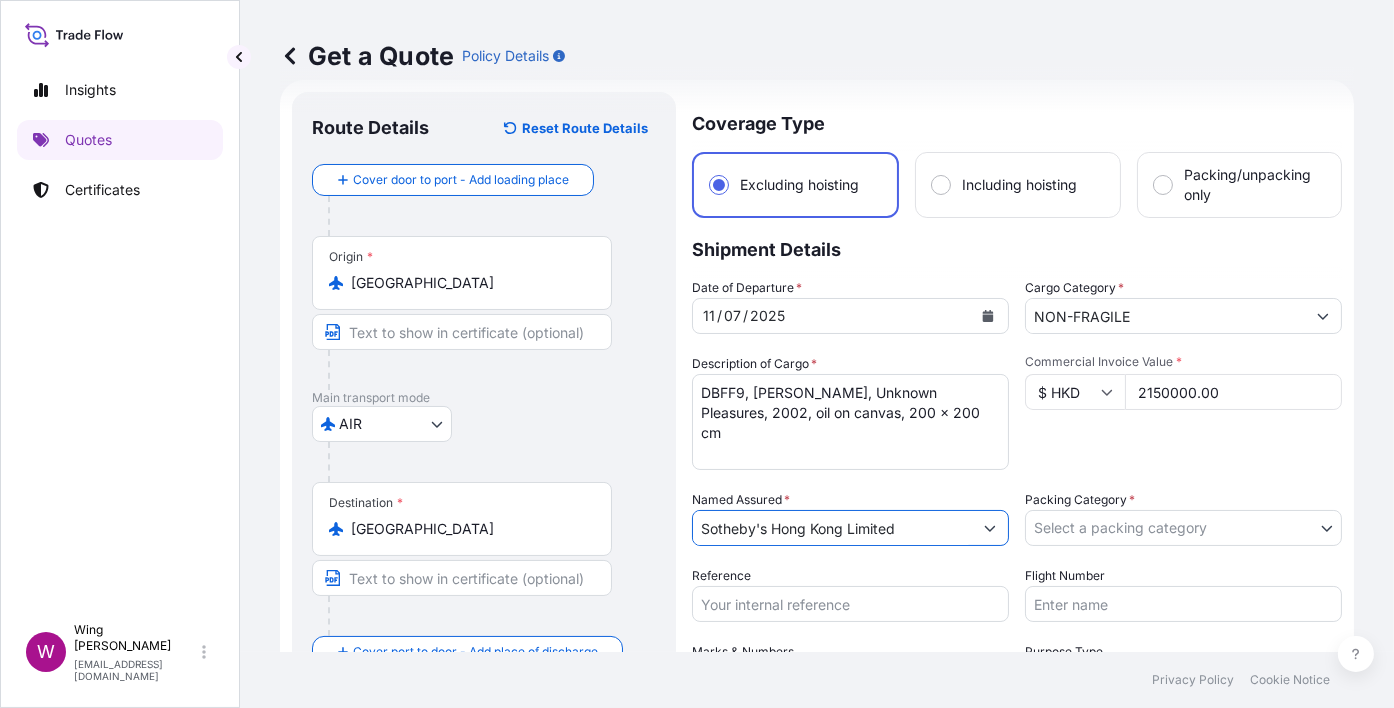 type on "Sotheby's Hong Kong Limited" 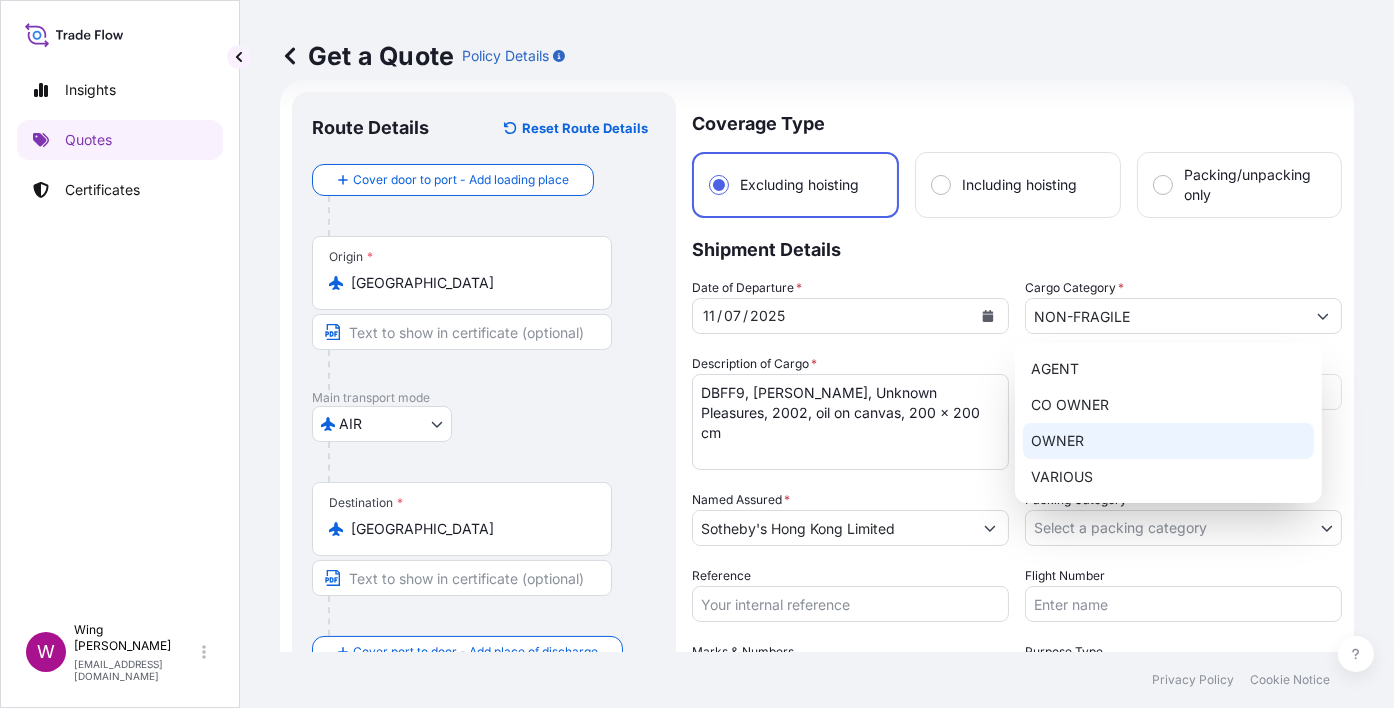 click on "OWNER" at bounding box center [1168, 441] 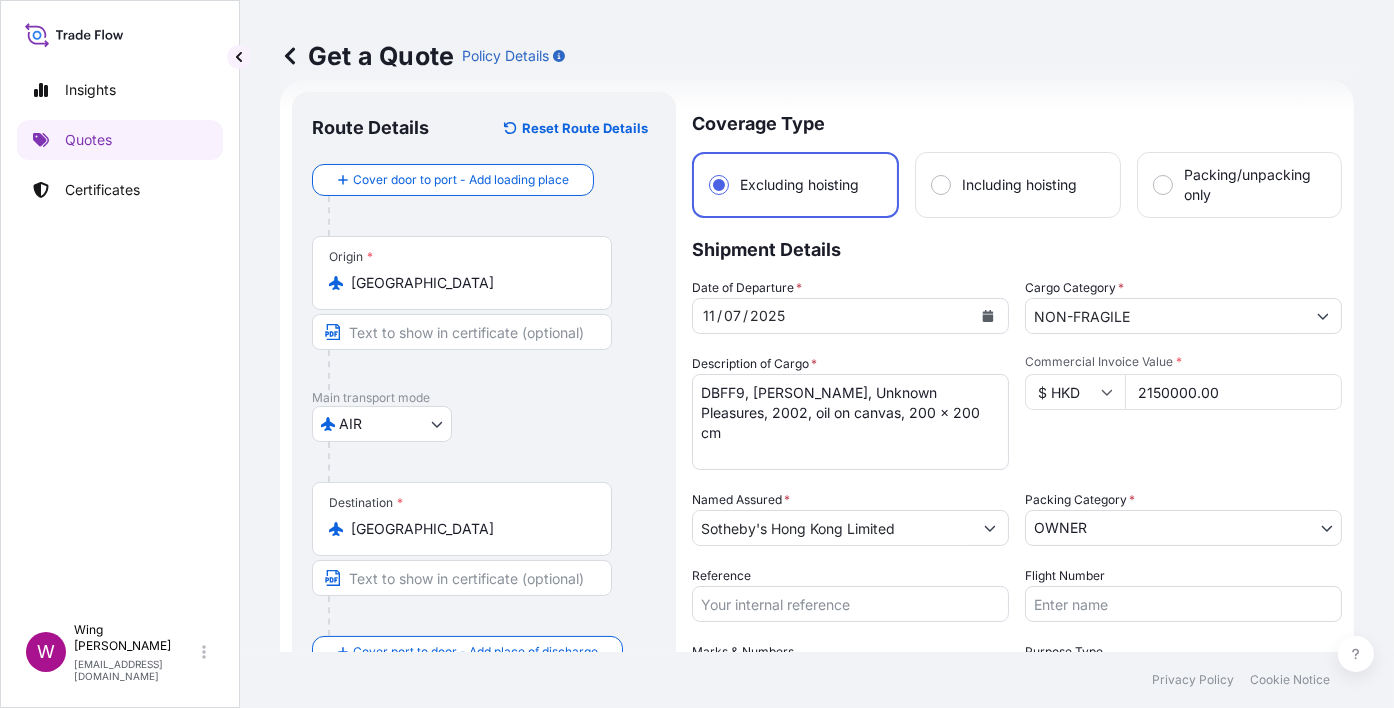click on "Date of Departure * [DATE] Cargo Category * NON-FRAGILE Description of Cargo * DBFF9, [PERSON_NAME], Unknown Pleasures, 2002, oil on canvas, 200 x 200 cm Commercial Invoice Value   * $ HKD 2150000.00 Named Assured * Sotheby's Hong Kong Limited Packing Category * OWNER AGENT CO-OWNER OWNER Various Reference Flight Number Marks & Numbers Purpose Type Select purpose type Transit Storage Installation Conservation Standard Liability Offering Select standard liability offering Yes No Claims Handler Location Select claims handler location [GEOGRAPHIC_DATA] [GEOGRAPHIC_DATA]" at bounding box center [1017, 526] 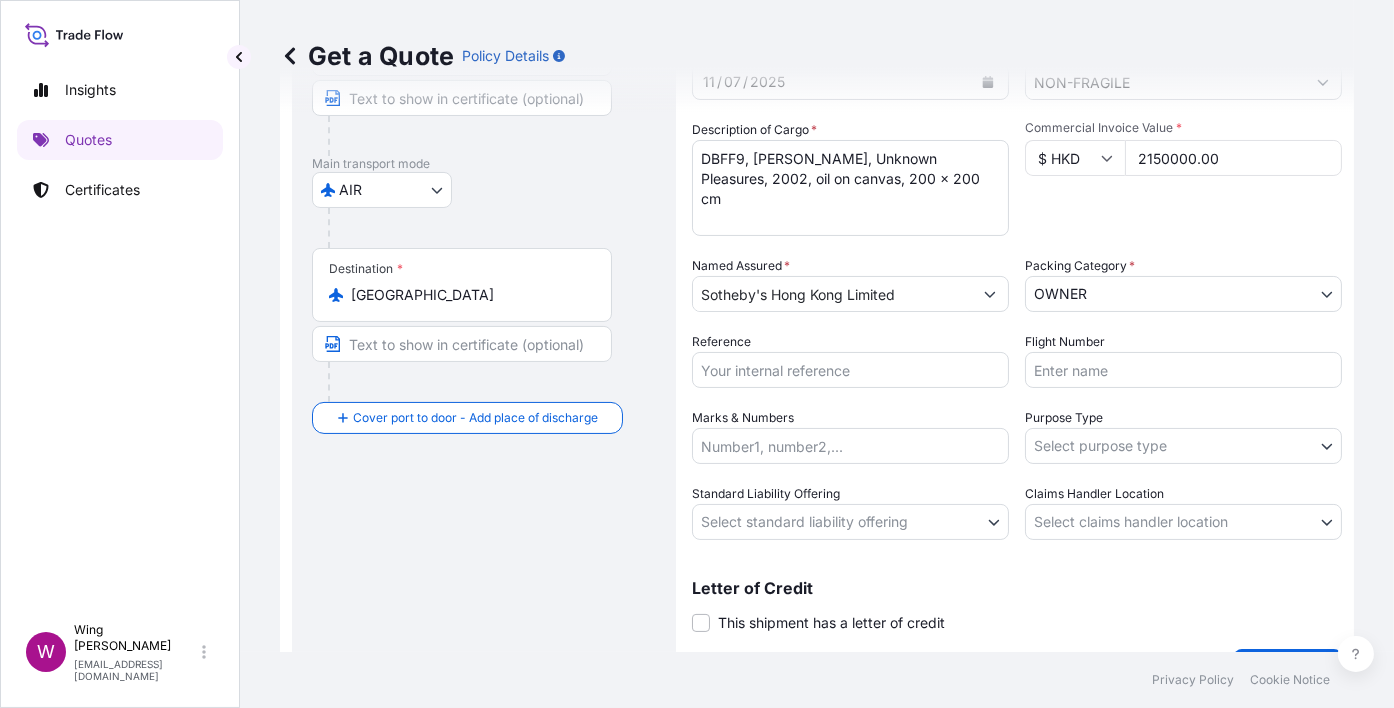 scroll, scrollTop: 298, scrollLeft: 0, axis: vertical 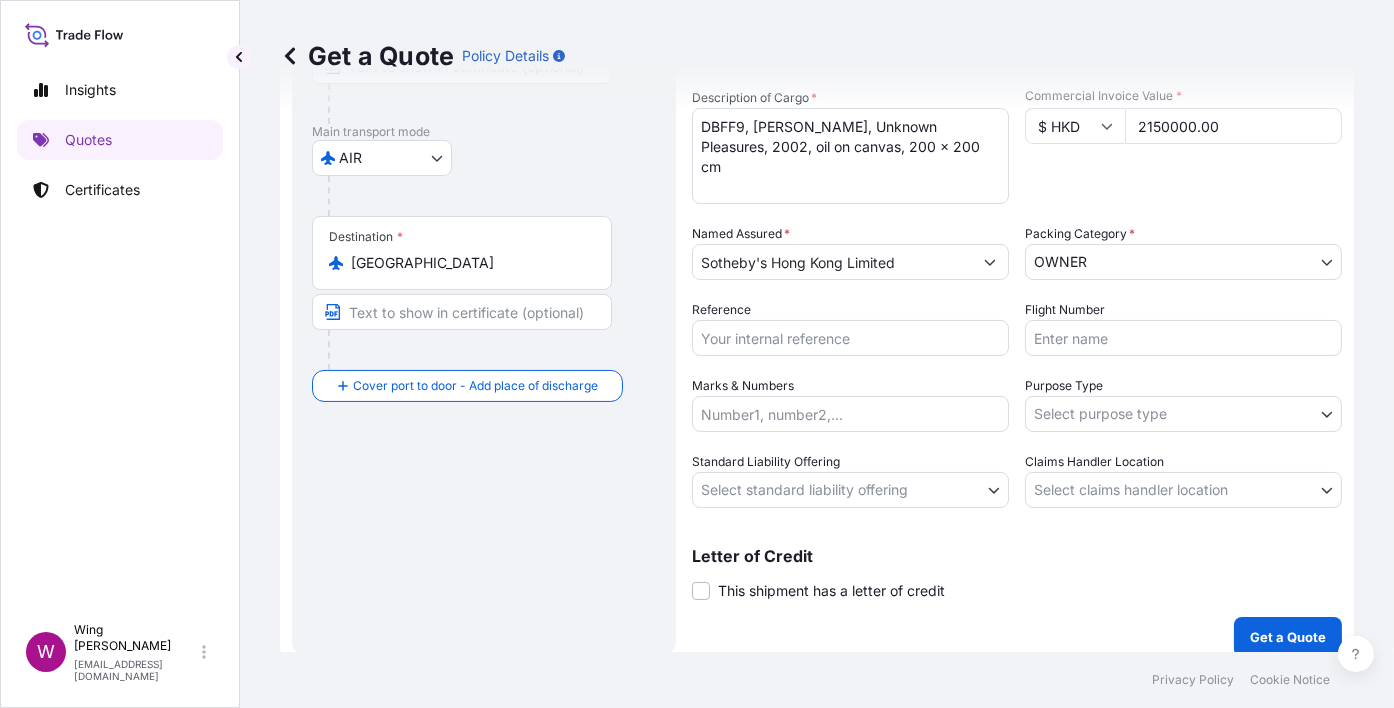 click on "Reference" at bounding box center [850, 338] 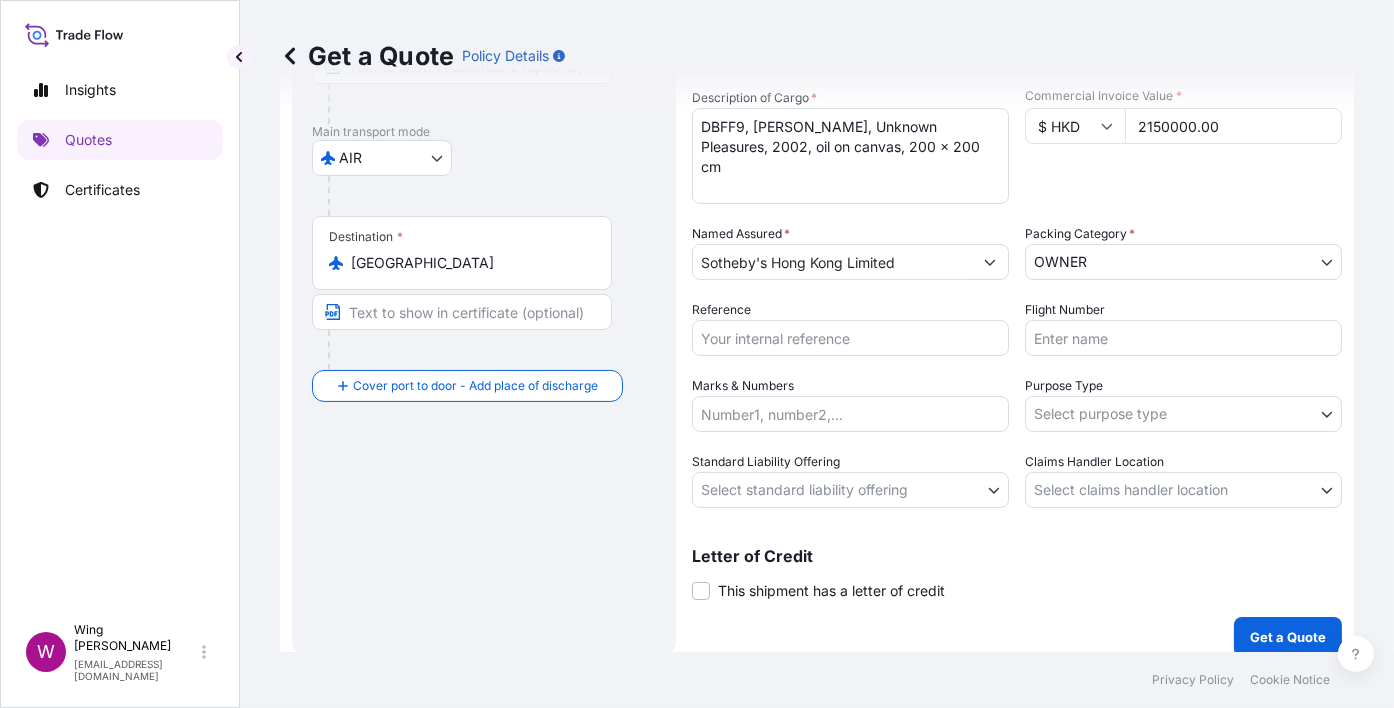 click on "Reference" at bounding box center (850, 338) 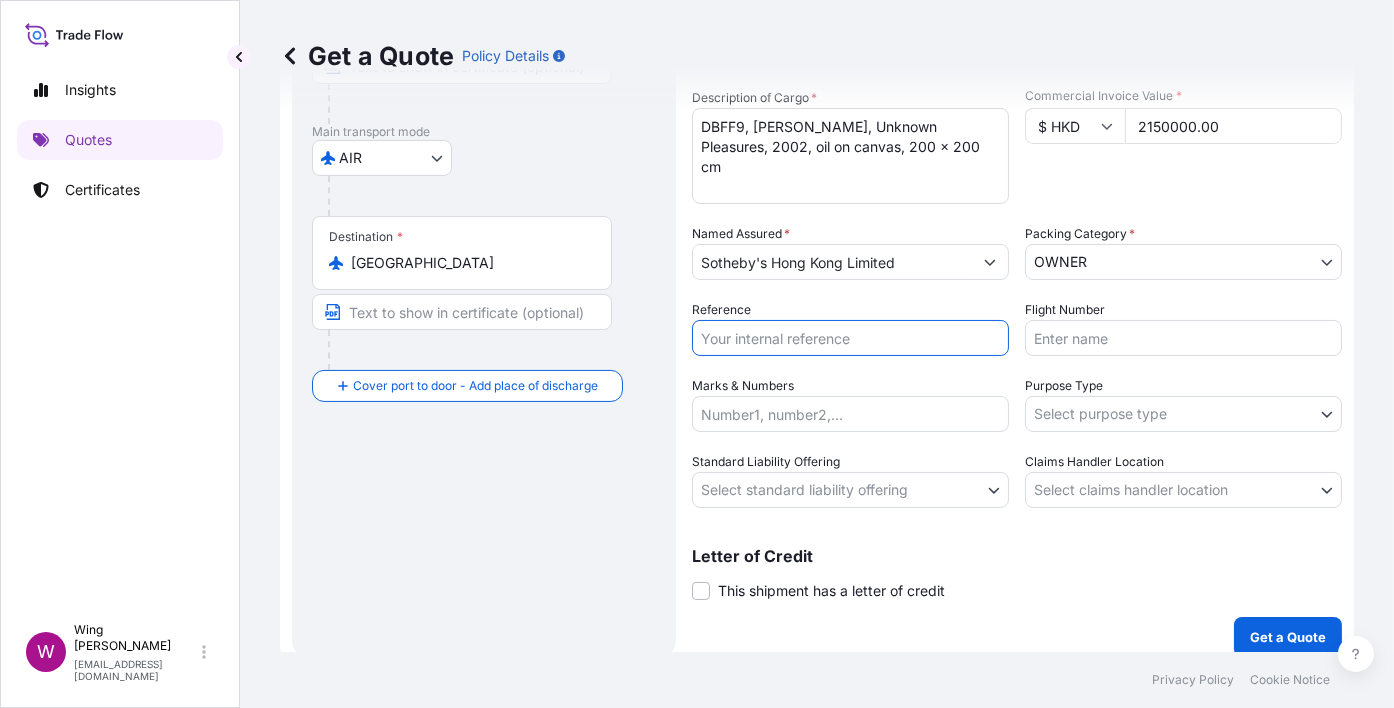 paste on "AMIM258114GMGM" 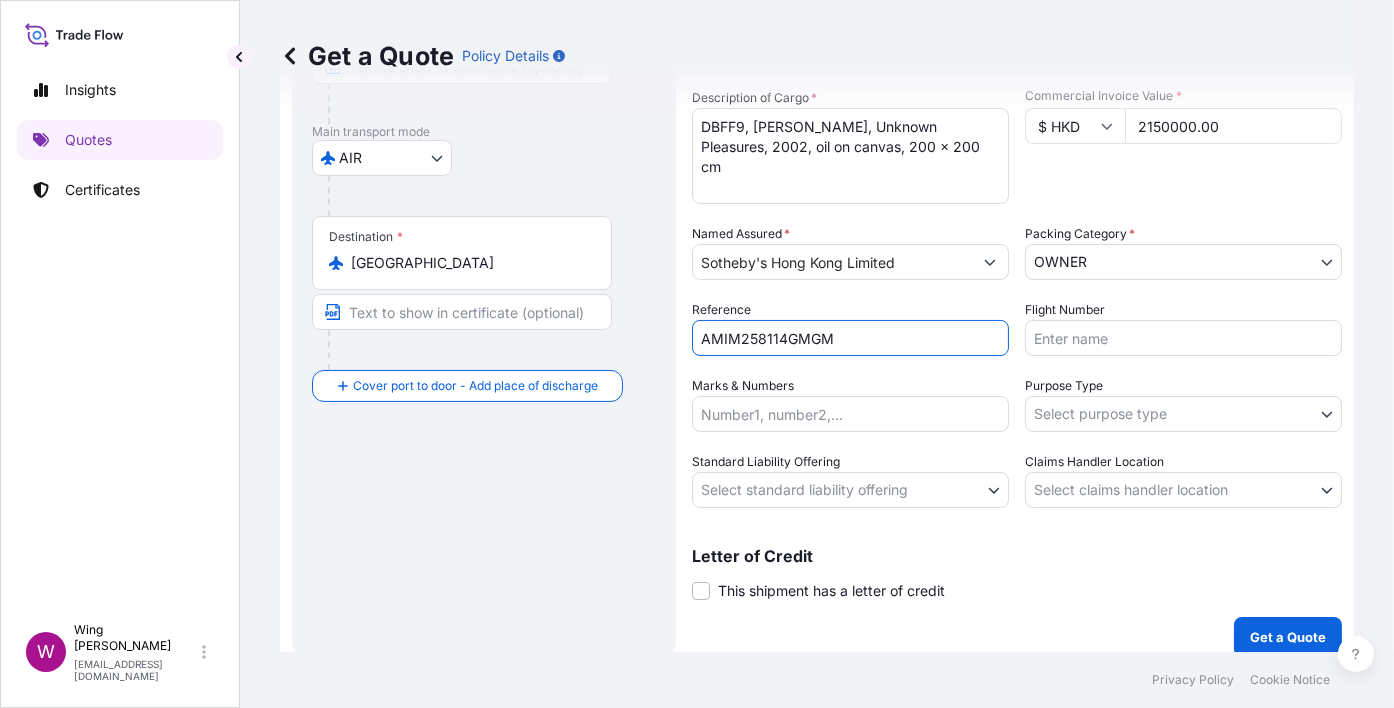 type on "AMIM258114GMGM" 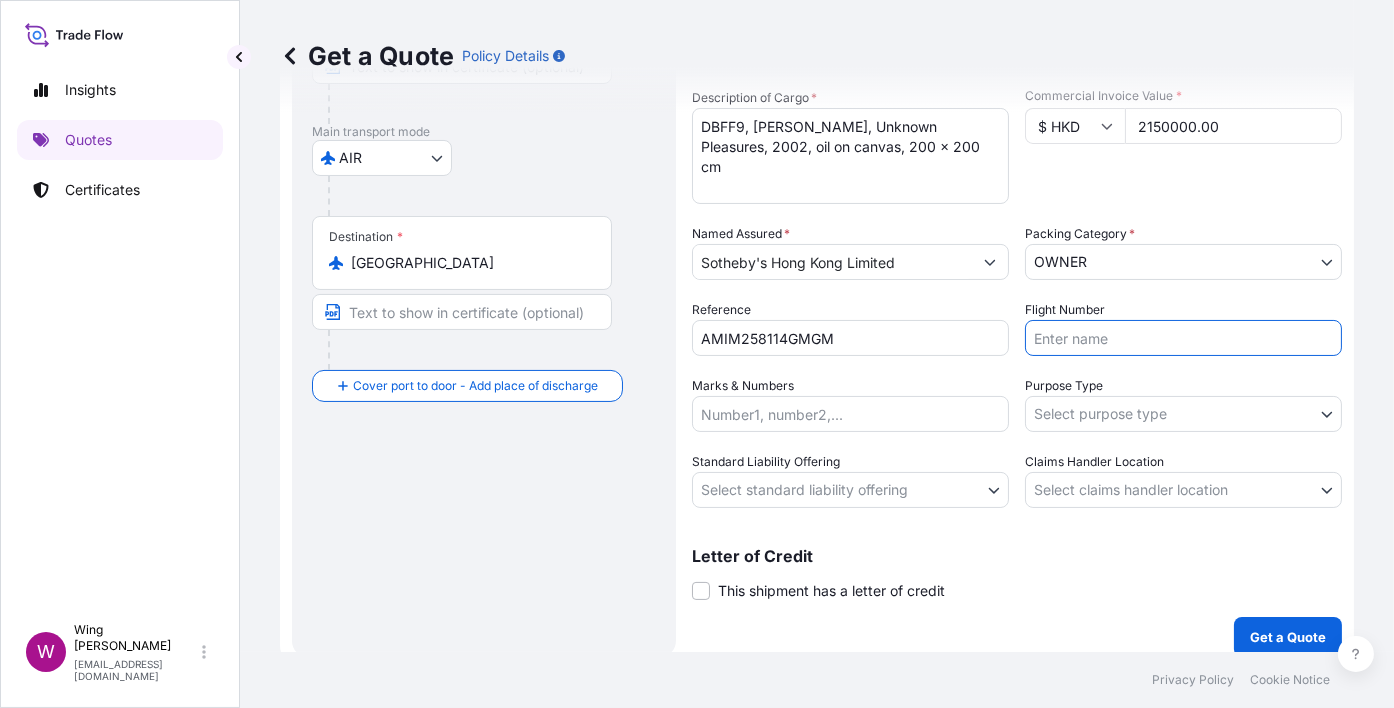 click on "Flight Number" at bounding box center [1183, 338] 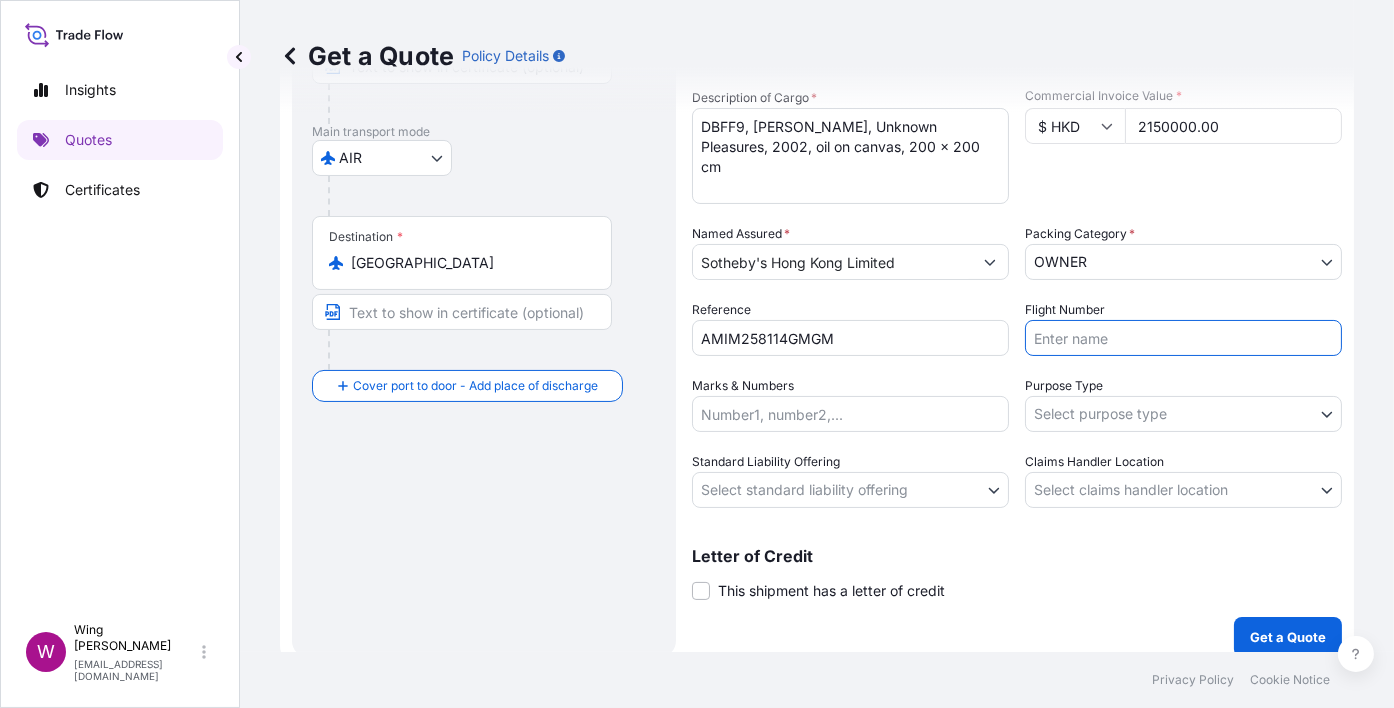 click on "Insights Quotes Certificates W Wing   Lee [EMAIL_ADDRESS][DOMAIN_NAME] Get a Quote Policy Details Route Details Reset Route Details   Cover door to port - Add loading place Place of loading Road / [GEOGRAPHIC_DATA] / Inland Origin * [GEOGRAPHIC_DATA] Main transport mode AIR COURIER INSTALLATION LAND SEA AIR STORAGE Destination * [GEOGRAPHIC_DATA] Cover port to door - Add place of discharge Road / Inland Road / Inland Place of Discharge Coverage Type Excluding hoisting Including hoisting Packing/unpacking only Shipment Details Date of Departure * [DATE] Cargo Category * NON-FRAGILE Description of Cargo * DBFF9, [PERSON_NAME], Unknown Pleasures, 2002, oil on canvas, 200 x 200 cm Commercial Invoice Value   * $ HKD 2150000.00 Named Assured * Sotheby's Hong Kong Limited Packing Category * OWNER AGENT CO-OWNER OWNER Various Reference AMIM258114GMGM Flight Number Marks & Numbers Purpose Type Select purpose type Transit Storage Installation Conservation Standard Liability Offering Select standard liability offering Yes No [GEOGRAPHIC_DATA]" at bounding box center [697, 354] 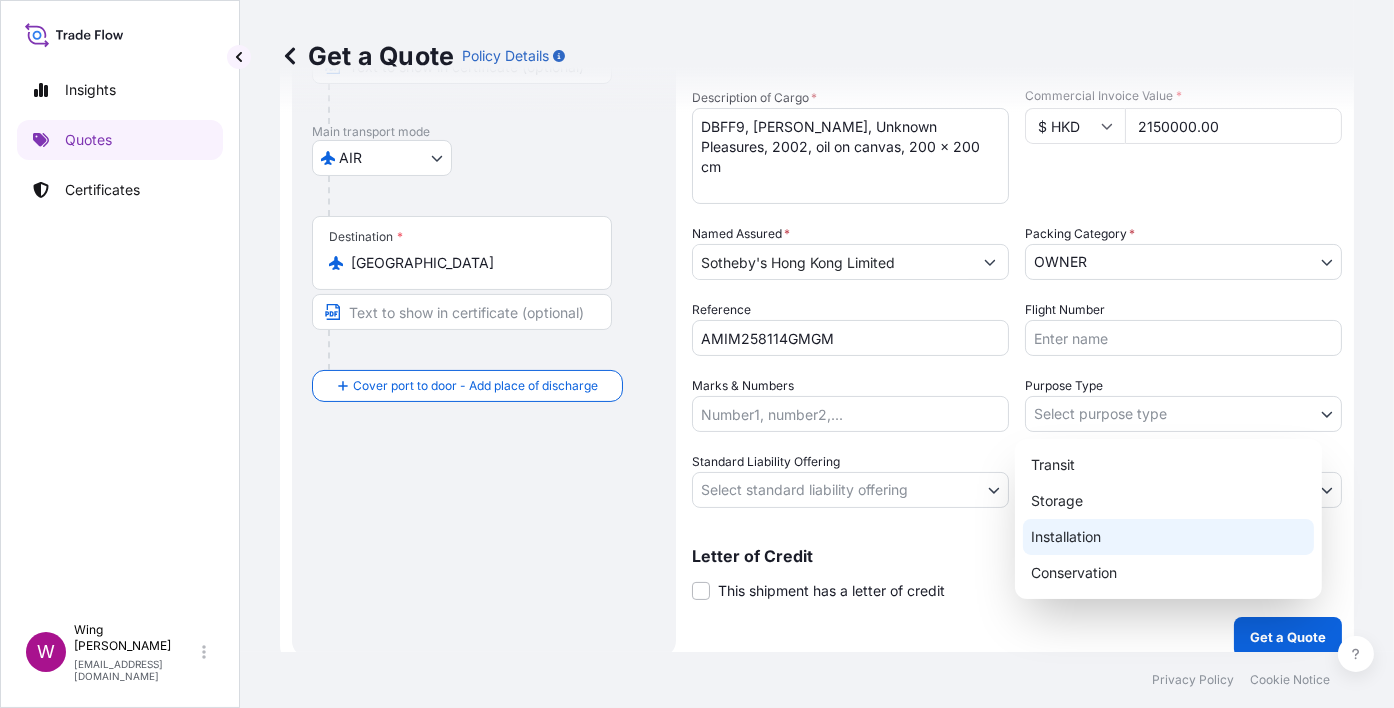 click on "Installation" at bounding box center [1168, 537] 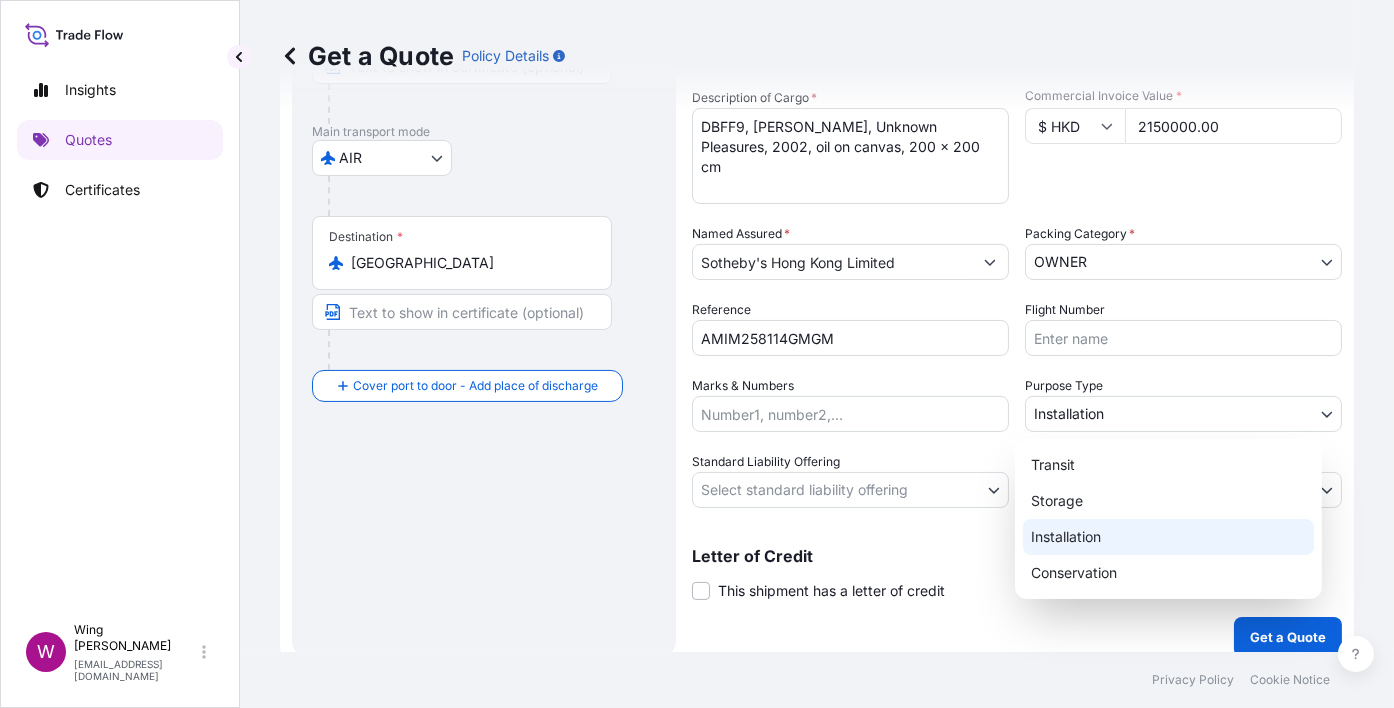 click on "Insights Quotes Certificates W Wing   Lee [EMAIL_ADDRESS][DOMAIN_NAME] Get a Quote Policy Details Route Details Reset Route Details   Cover door to port - Add loading place Place of loading Road / [GEOGRAPHIC_DATA] / Inland Origin * [GEOGRAPHIC_DATA] Main transport mode AIR COURIER INSTALLATION LAND SEA AIR STORAGE Destination * [GEOGRAPHIC_DATA] Cover port to door - Add place of discharge Road / Inland Road / Inland Place of Discharge Coverage Type Excluding hoisting Including hoisting Packing/unpacking only Shipment Details Date of Departure * [DATE] Cargo Category * NON-FRAGILE Description of Cargo * DBFF9, [PERSON_NAME], Unknown Pleasures, 2002, oil on canvas, 200 x 200 cm Commercial Invoice Value   * $ HKD 2150000.00 Named Assured * Sotheby's Hong Kong Limited Packing Category * OWNER AGENT CO-OWNER OWNER Various Reference AMIM258114GMGM Flight Number Marks & Numbers Purpose Type Installation Transit Storage Installation Conservation Standard Liability Offering Select standard liability offering Yes No [GEOGRAPHIC_DATA] *" at bounding box center (697, 354) 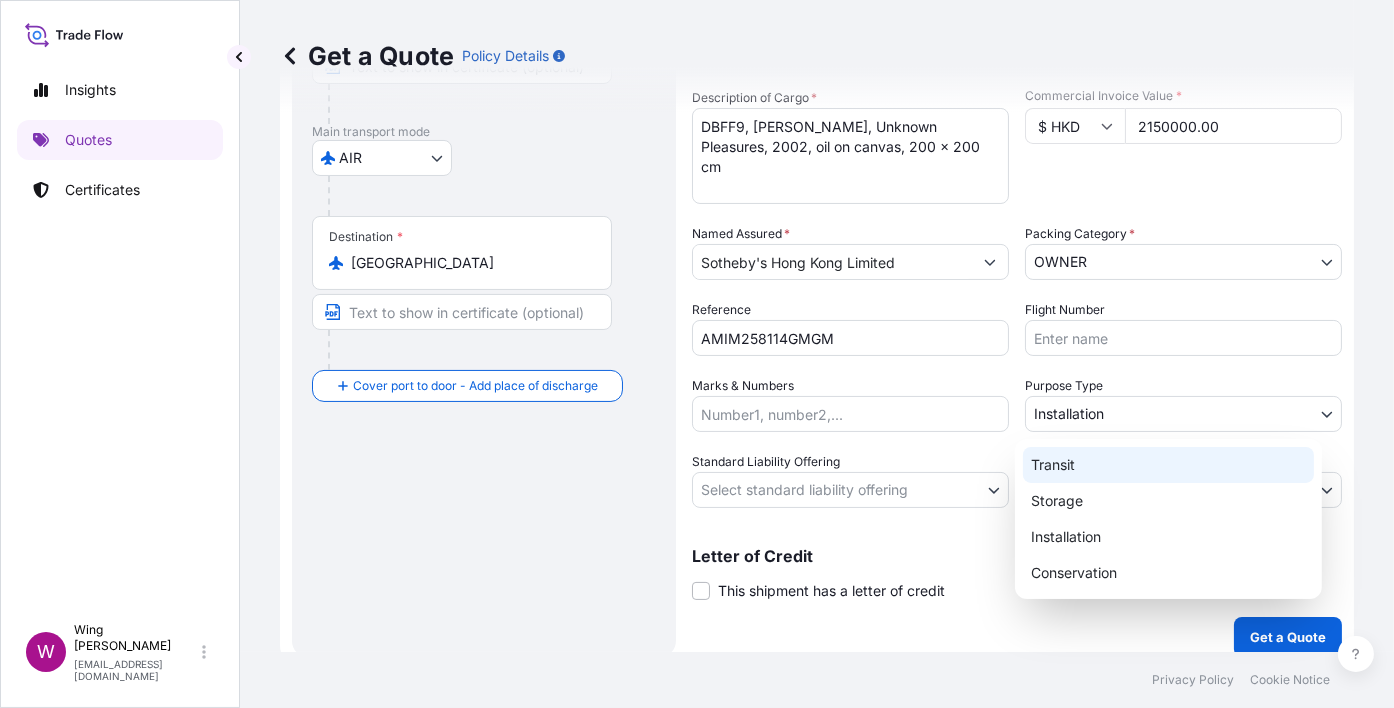 click on "Transit" at bounding box center [1168, 465] 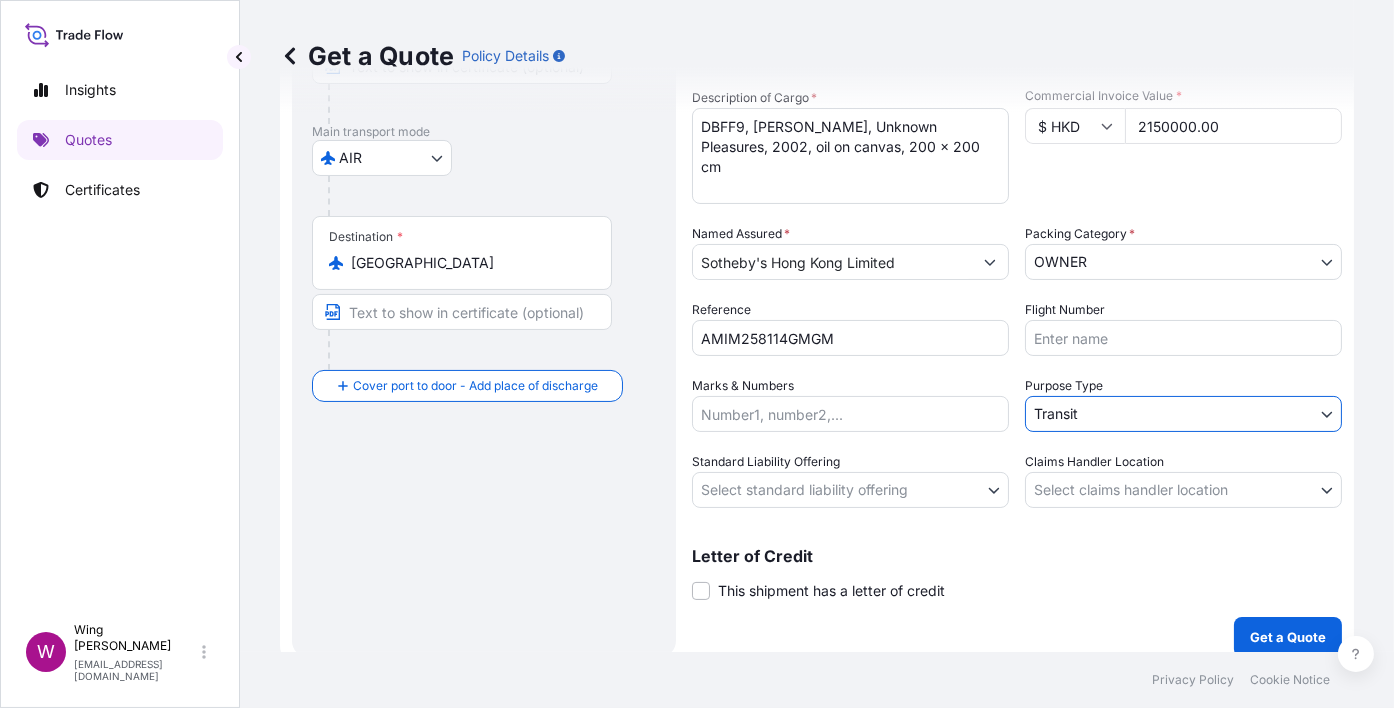 click on "Insights Quotes Certificates W Wing   Lee [EMAIL_ADDRESS][DOMAIN_NAME] Get a Quote Policy Details Route Details Reset Route Details   Cover door to port - Add loading place Place of loading Road / [GEOGRAPHIC_DATA] / Inland Origin * [GEOGRAPHIC_DATA] Main transport mode AIR COURIER INSTALLATION LAND SEA AIR STORAGE Destination * [GEOGRAPHIC_DATA] Cover port to door - Add place of discharge Road / Inland Road / Inland Place of Discharge Coverage Type Excluding hoisting Including hoisting Packing/unpacking only Shipment Details Date of Departure * [DATE] Cargo Category * NON-FRAGILE Description of Cargo * DBFF9, [PERSON_NAME], Unknown Pleasures, 2002, oil on canvas, 200 x 200 cm Commercial Invoice Value   * $ HKD 2150000.00 Named Assured * Sotheby's Hong Kong Limited Packing Category * OWNER AGENT CO-OWNER OWNER Various Reference AMIM258114GMGM Flight Number Marks & Numbers Purpose Type Transit Transit Storage Installation Conservation Standard Liability Offering Select standard liability offering Yes No [GEOGRAPHIC_DATA] [GEOGRAPHIC_DATA] *" at bounding box center [697, 354] 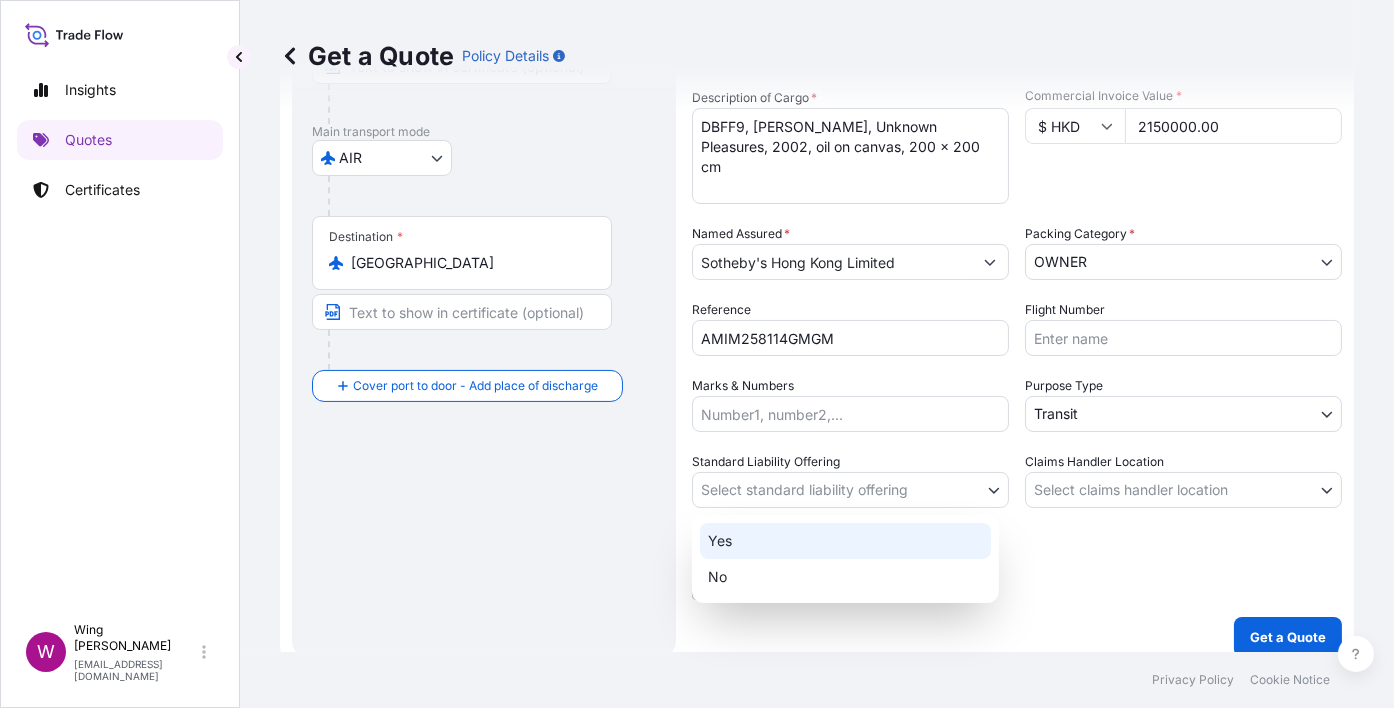 click on "Yes" at bounding box center (845, 541) 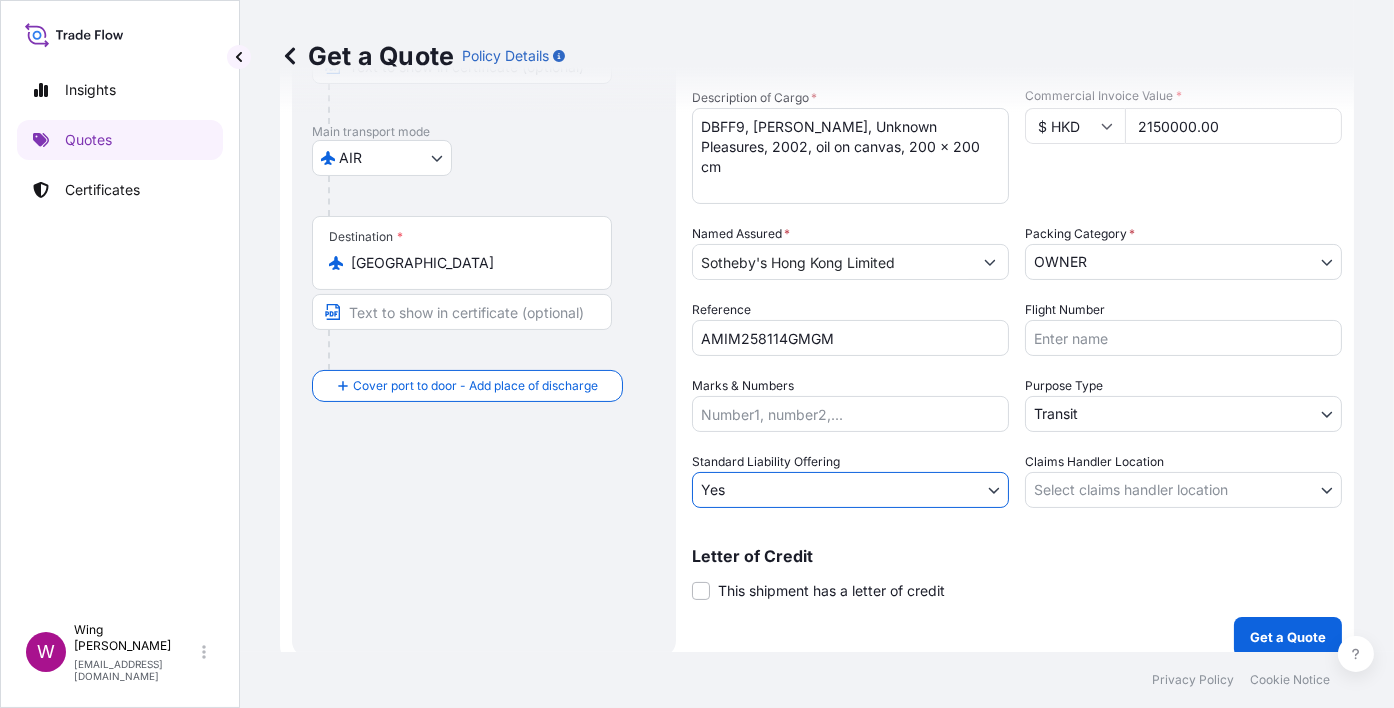 click on "Insights Quotes Certificates W Wing   Lee [EMAIL_ADDRESS][DOMAIN_NAME] Get a Quote Policy Details Route Details Reset Route Details   Cover door to port - Add loading place Place of loading Road / [GEOGRAPHIC_DATA] / Inland Origin * [GEOGRAPHIC_DATA] Main transport mode AIR COURIER INSTALLATION LAND SEA AIR STORAGE Destination * [GEOGRAPHIC_DATA] Cover port to door - Add place of discharge Road / Inland Road / Inland Place of Discharge Coverage Type Excluding hoisting Including hoisting Packing/unpacking only Shipment Details Date of Departure * [DATE] Cargo Category * NON-FRAGILE Description of Cargo * DBFF9, [PERSON_NAME], Unknown Pleasures, 2002, oil on canvas, 200 x 200 cm Commercial Invoice Value   * $ HKD 2150000.00 Named Assured * Sotheby's Hong Kong Limited Packing Category * OWNER AGENT CO-OWNER OWNER Various Reference AMIM258114GMGM Flight Number Marks & Numbers Purpose Type Transit Transit Storage Installation Conservation Standard Liability Offering Yes Yes No Claims Handler Location [GEOGRAPHIC_DATA] [GEOGRAPHIC_DATA] *
0" at bounding box center [697, 354] 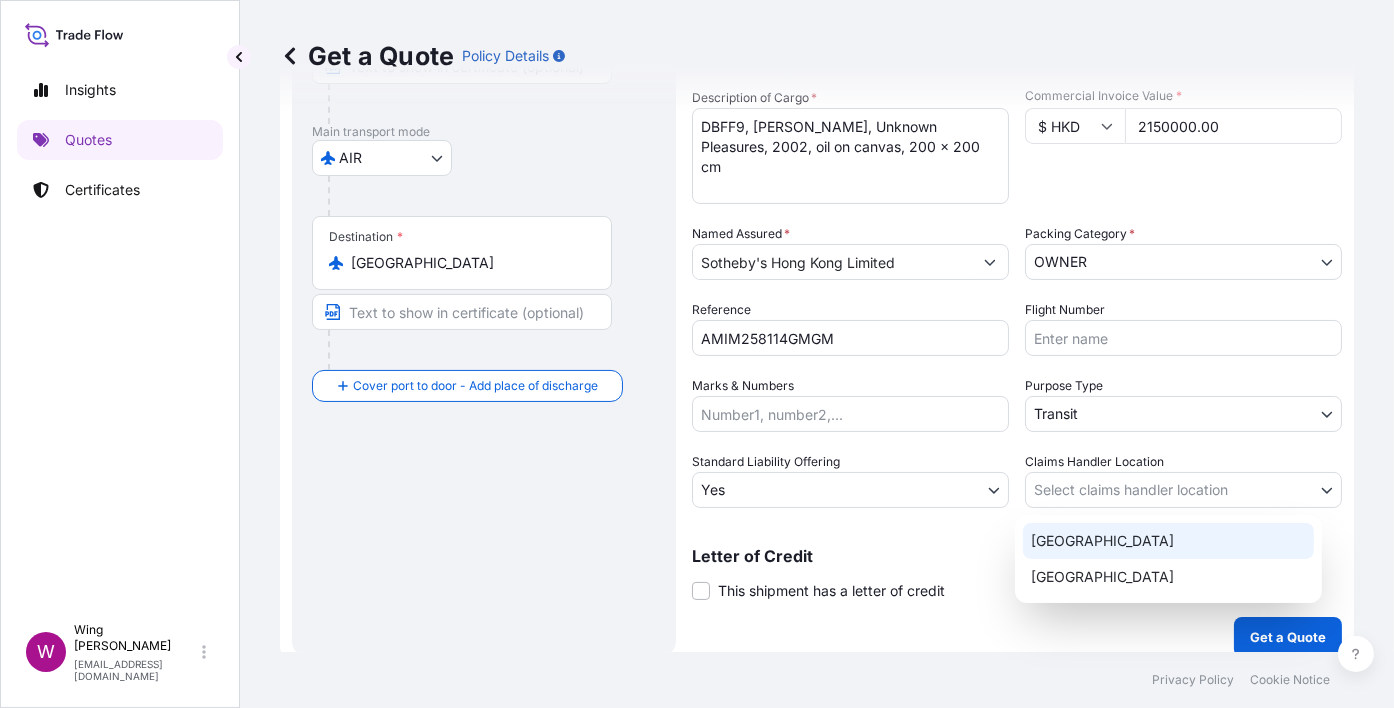 click on "[GEOGRAPHIC_DATA]" at bounding box center [1168, 541] 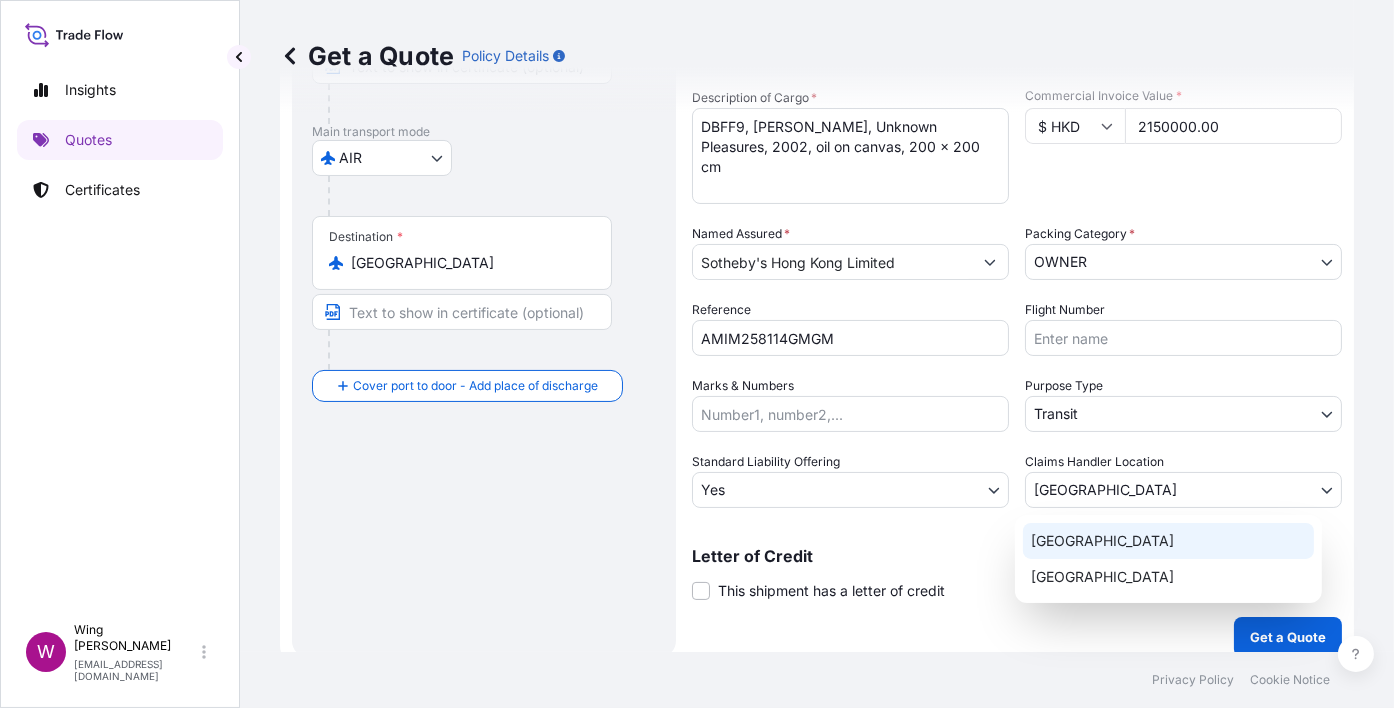 click on "Insights Quotes Certificates W Wing   Lee [EMAIL_ADDRESS][DOMAIN_NAME] Get a Quote Policy Details Route Details Reset Route Details   Cover door to port - Add loading place Place of loading Road / [GEOGRAPHIC_DATA] / Inland Origin * [GEOGRAPHIC_DATA] Main transport mode AIR COURIER INSTALLATION LAND SEA AIR STORAGE Destination * [GEOGRAPHIC_DATA] Cover port to door - Add place of discharge Road / Inland Road / Inland Place of Discharge Coverage Type Excluding hoisting Including hoisting Packing/unpacking only Shipment Details Date of Departure * [DATE] Cargo Category * NON-FRAGILE Description of Cargo * DBFF9, [PERSON_NAME], Unknown Pleasures, 2002, oil on canvas, 200 x 200 cm Commercial Invoice Value   * $ HKD 2150000.00 Named Assured * Sotheby's Hong Kong Limited Packing Category * OWNER AGENT CO-OWNER OWNER Various Reference AMIM258114GMGM Flight Number Marks & Numbers Purpose Type Transit Transit Storage Installation Conservation Standard Liability Offering Yes Yes No Claims Handler Location [GEOGRAPHIC_DATA] [GEOGRAPHIC_DATA] [GEOGRAPHIC_DATA]" at bounding box center [697, 354] 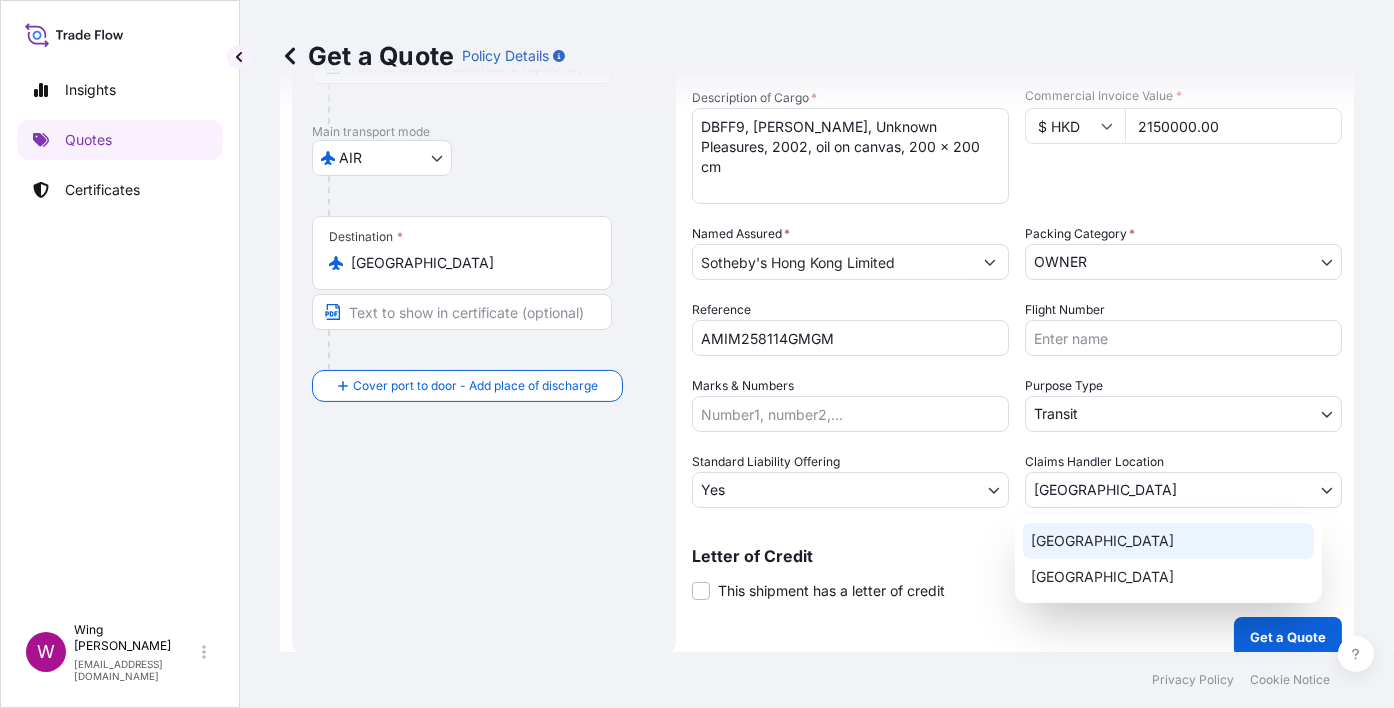 click on "[GEOGRAPHIC_DATA]" at bounding box center [1168, 541] 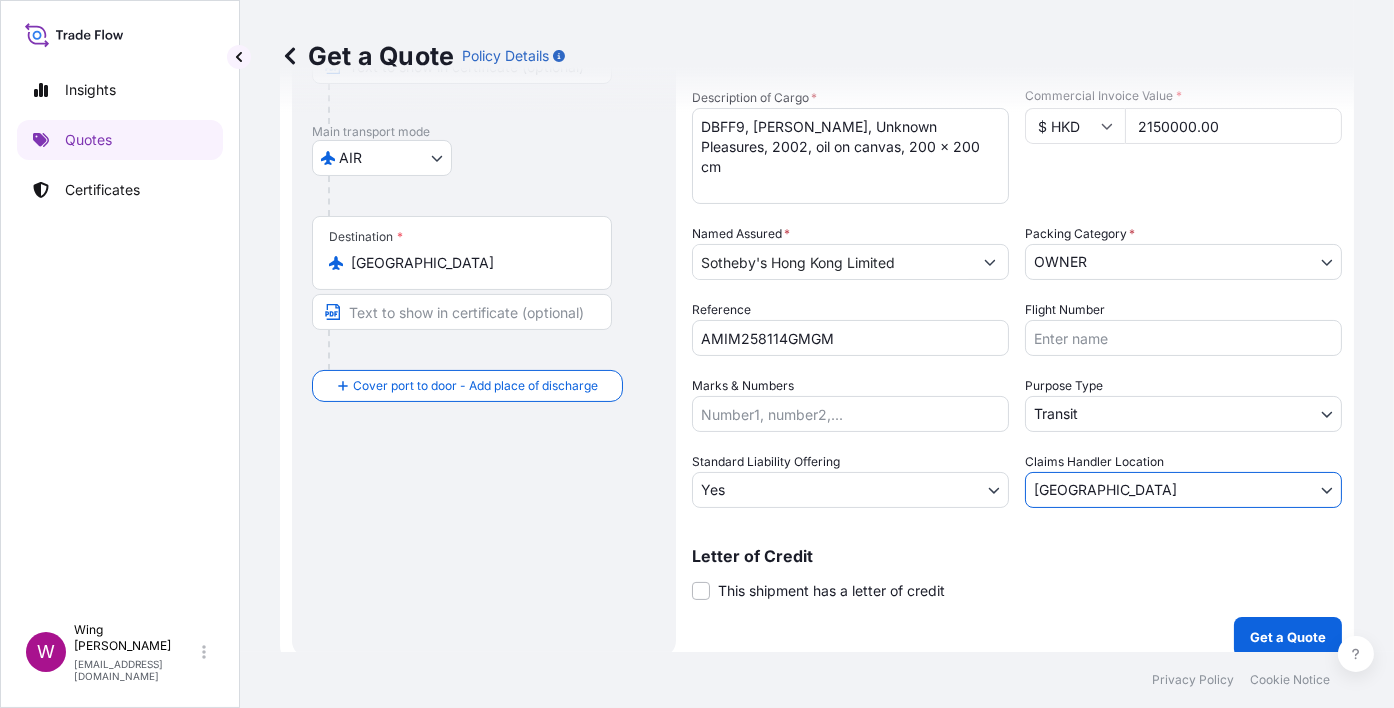 click on "Letter of Credit This shipment has a letter of credit Letter of credit * Letter of credit may not exceed 12000 characters" at bounding box center [1017, 562] 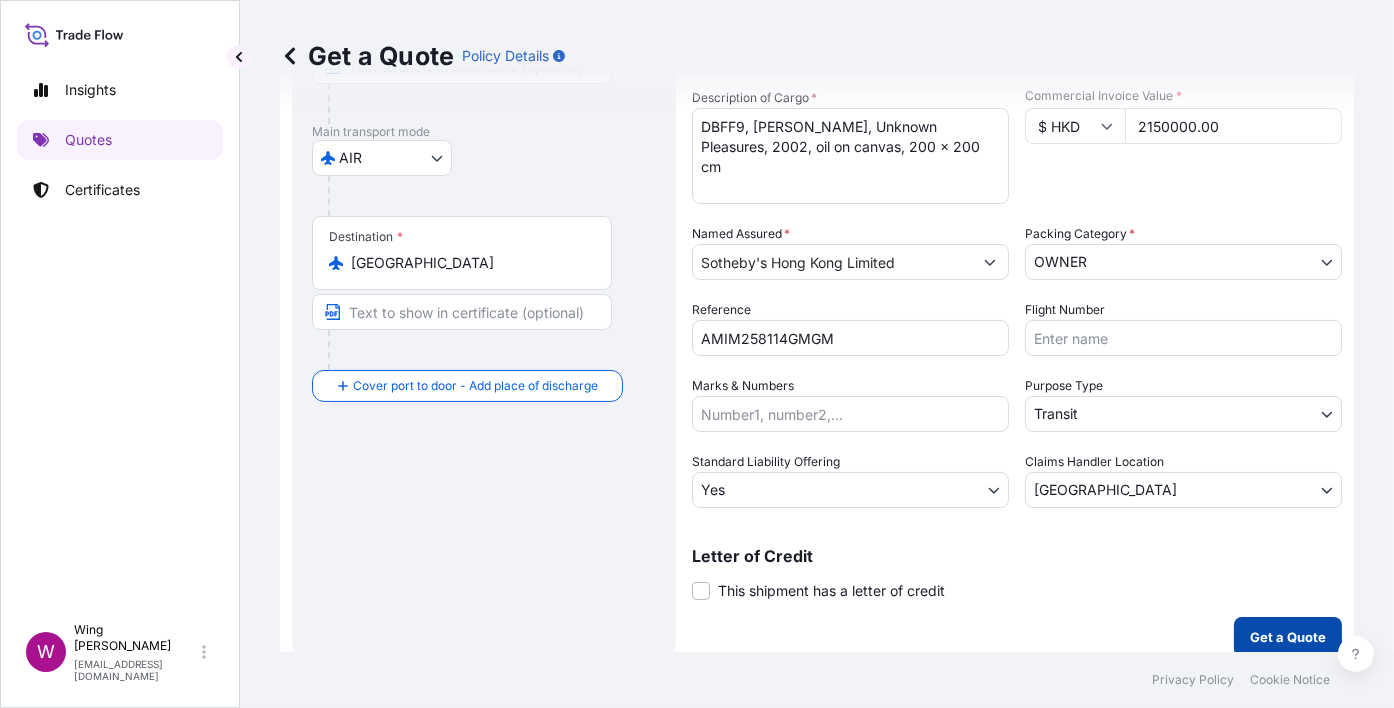 click on "Get a Quote" at bounding box center [1288, 637] 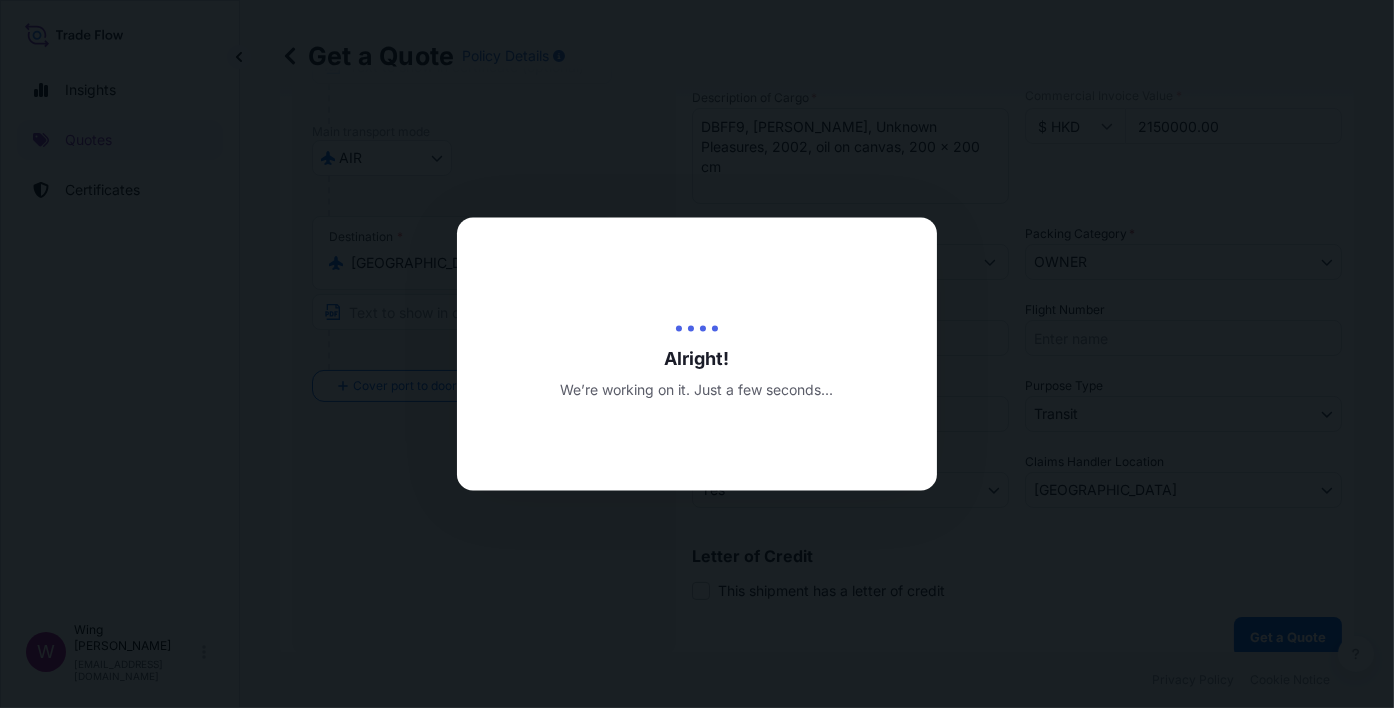 scroll, scrollTop: 0, scrollLeft: 0, axis: both 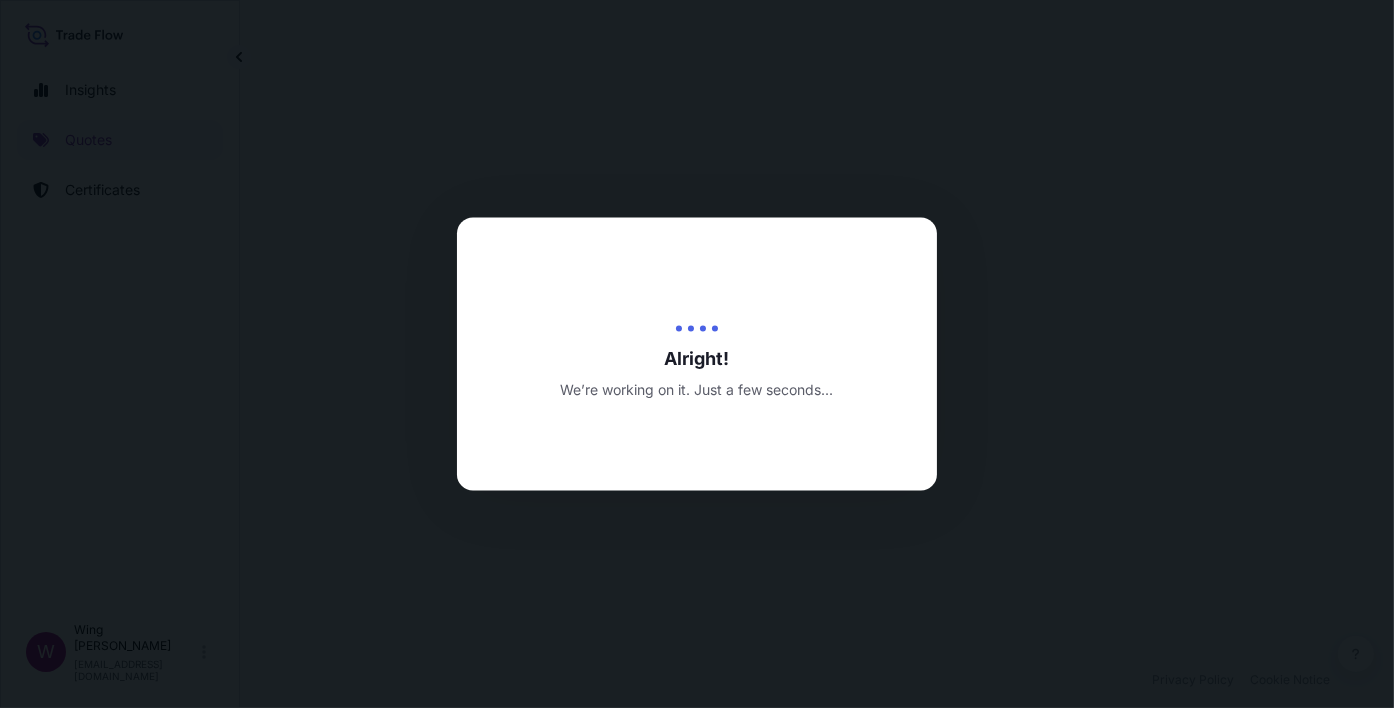 select on "AIR" 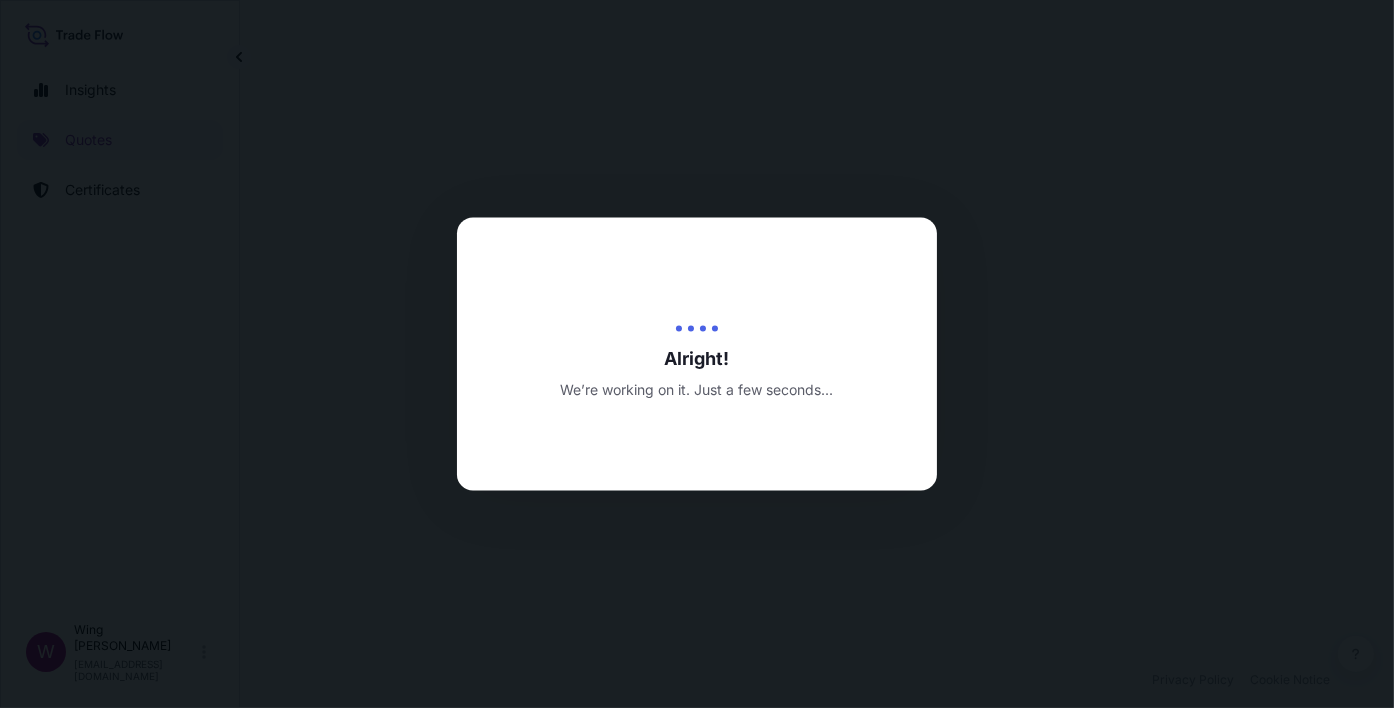 select on "27" 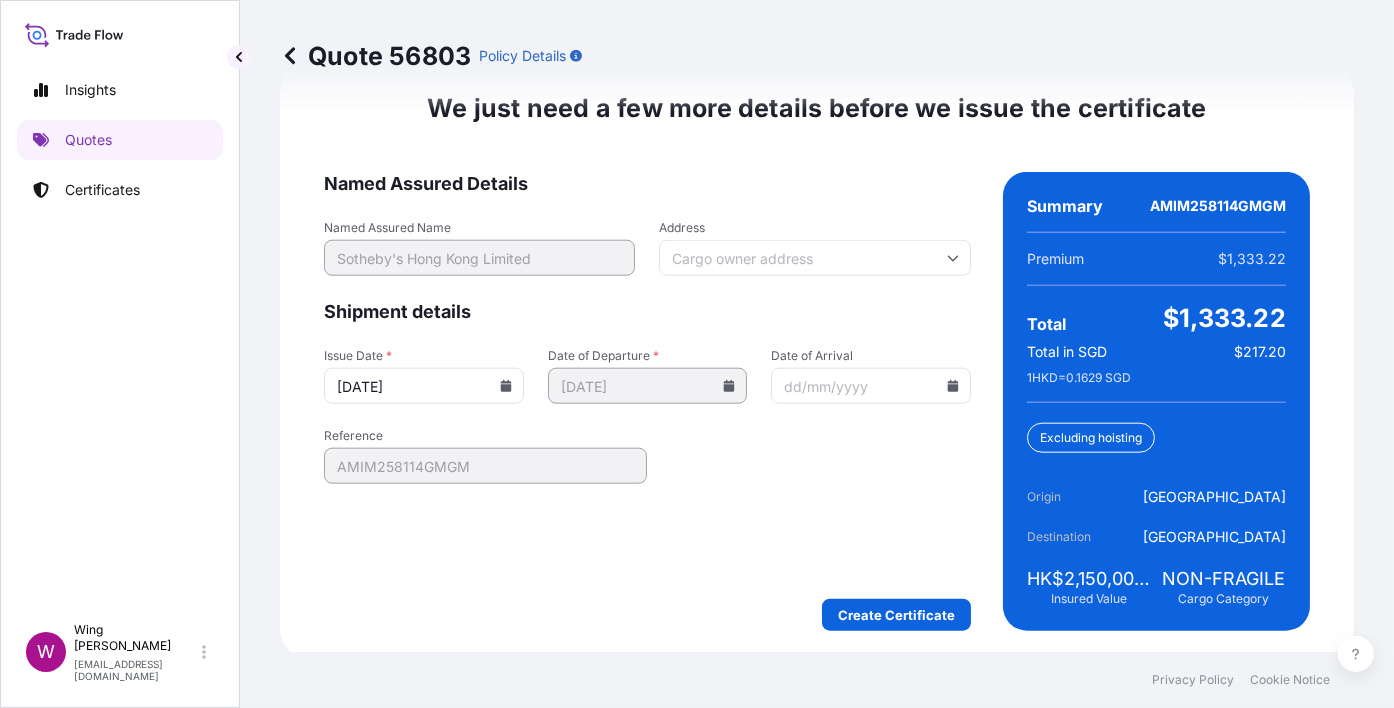 scroll, scrollTop: 2956, scrollLeft: 0, axis: vertical 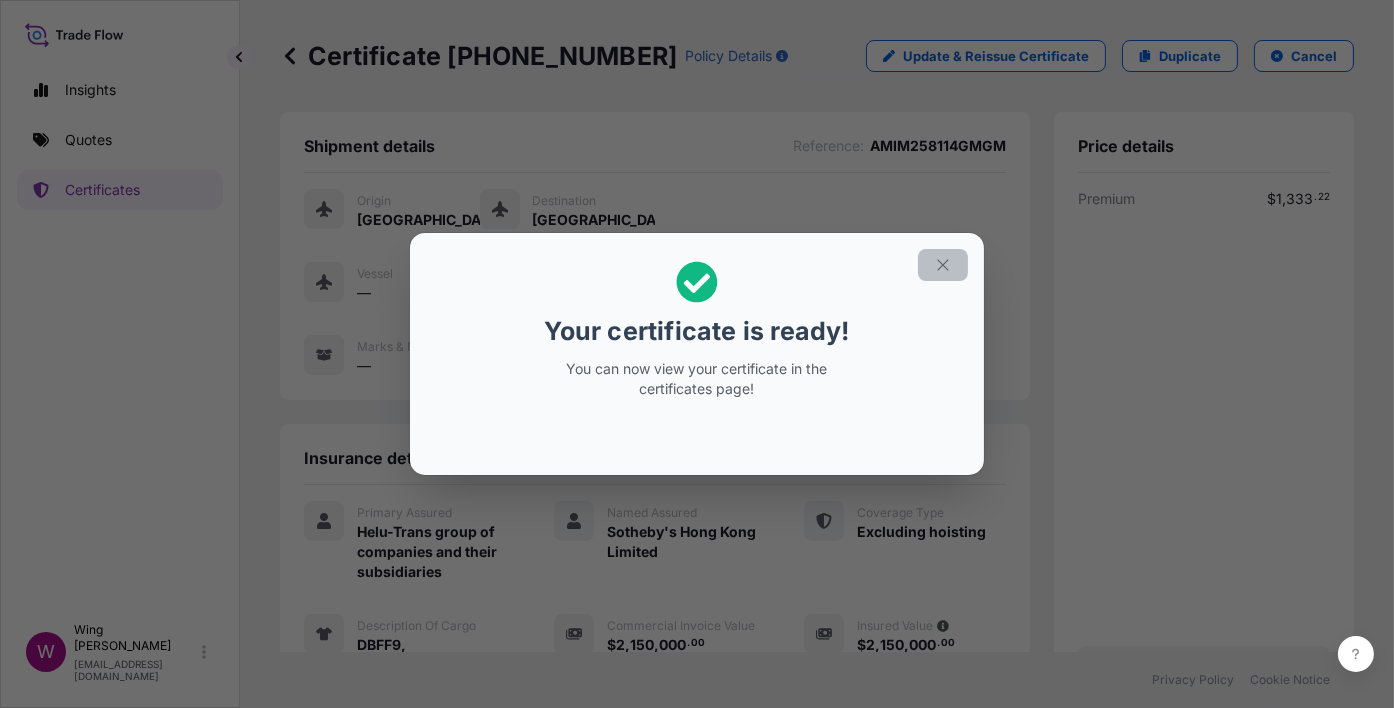 click 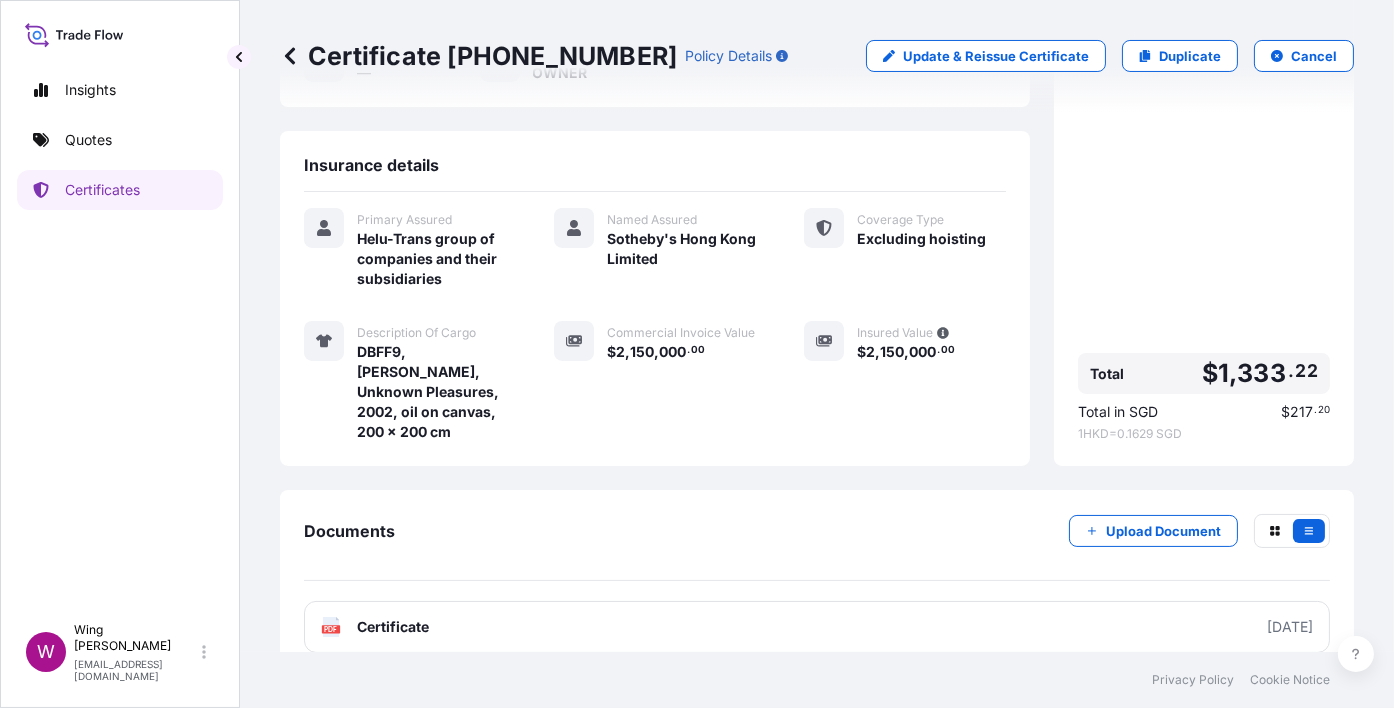scroll, scrollTop: 312, scrollLeft: 0, axis: vertical 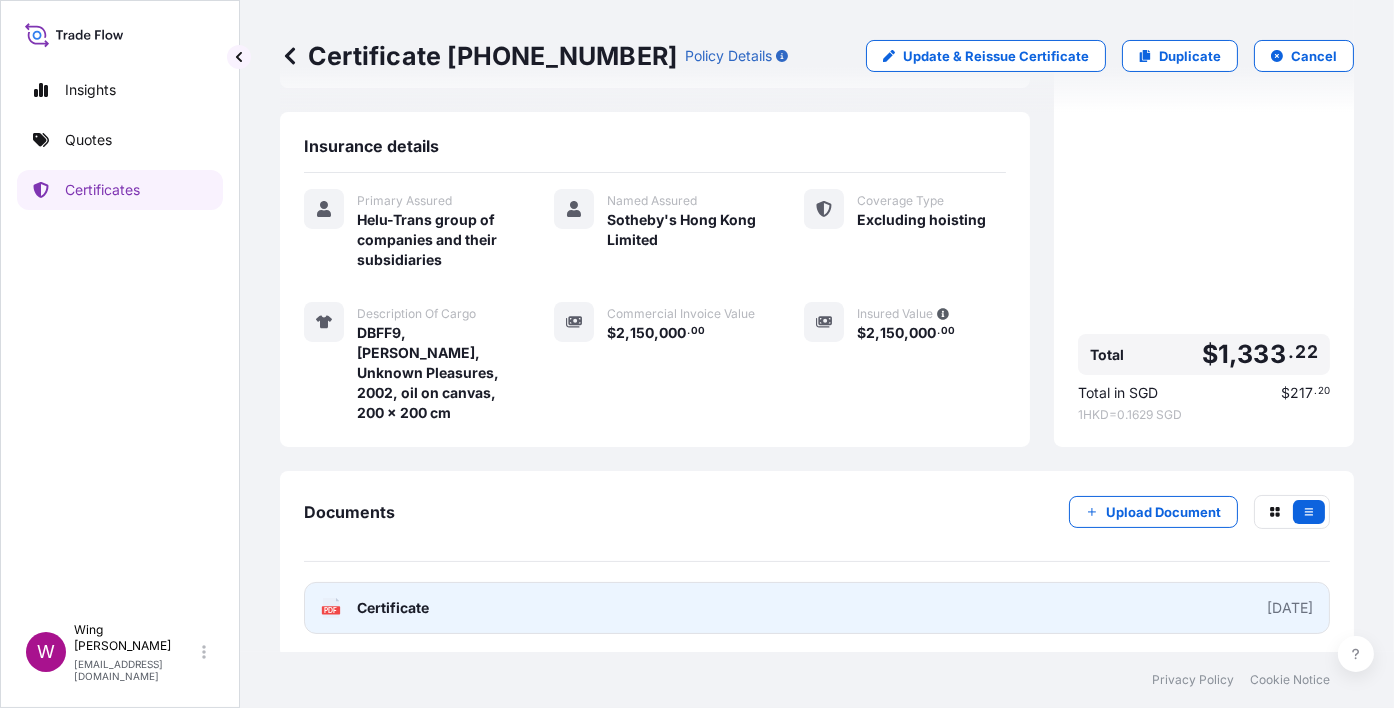 click on "PDF" 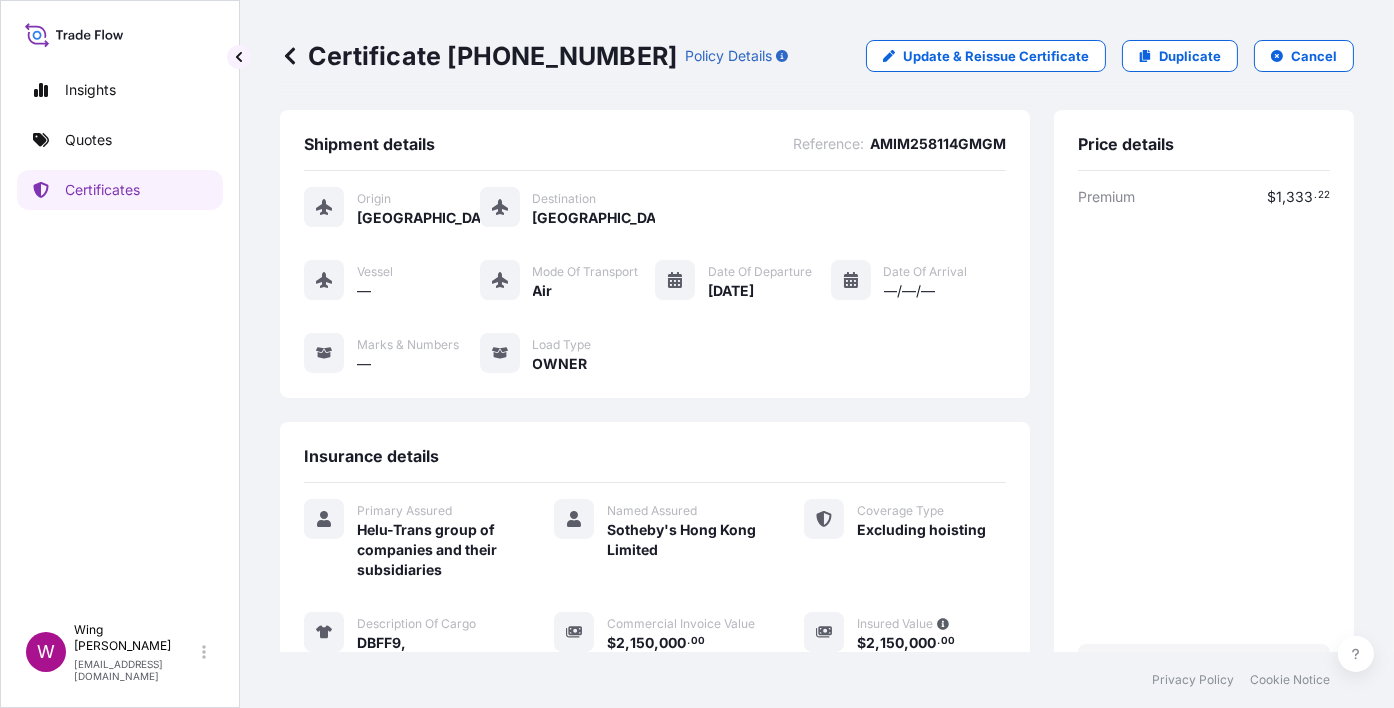 scroll, scrollTop: 0, scrollLeft: 0, axis: both 